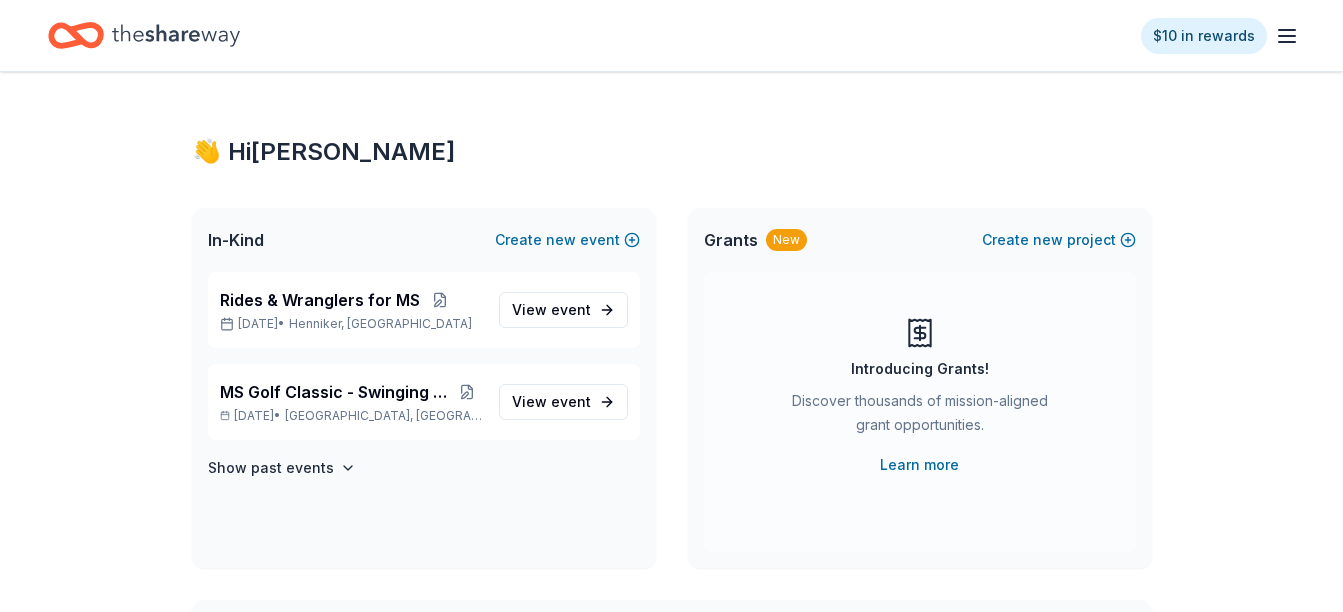 scroll, scrollTop: 0, scrollLeft: 0, axis: both 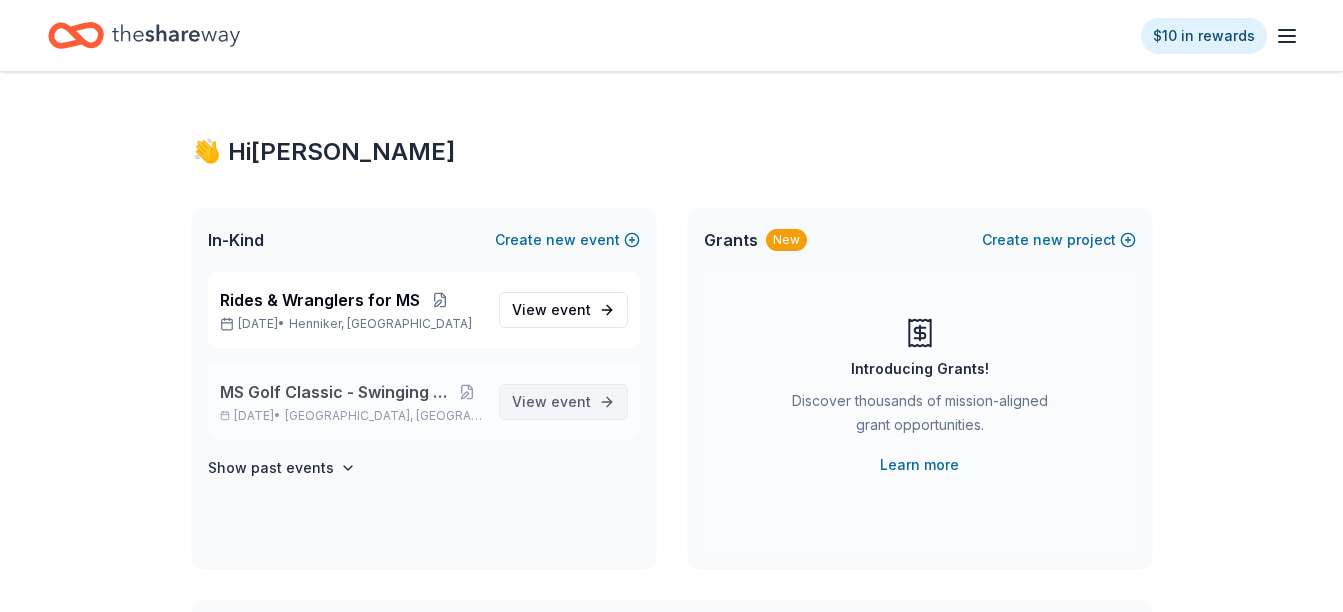 click on "View   event" at bounding box center (551, 402) 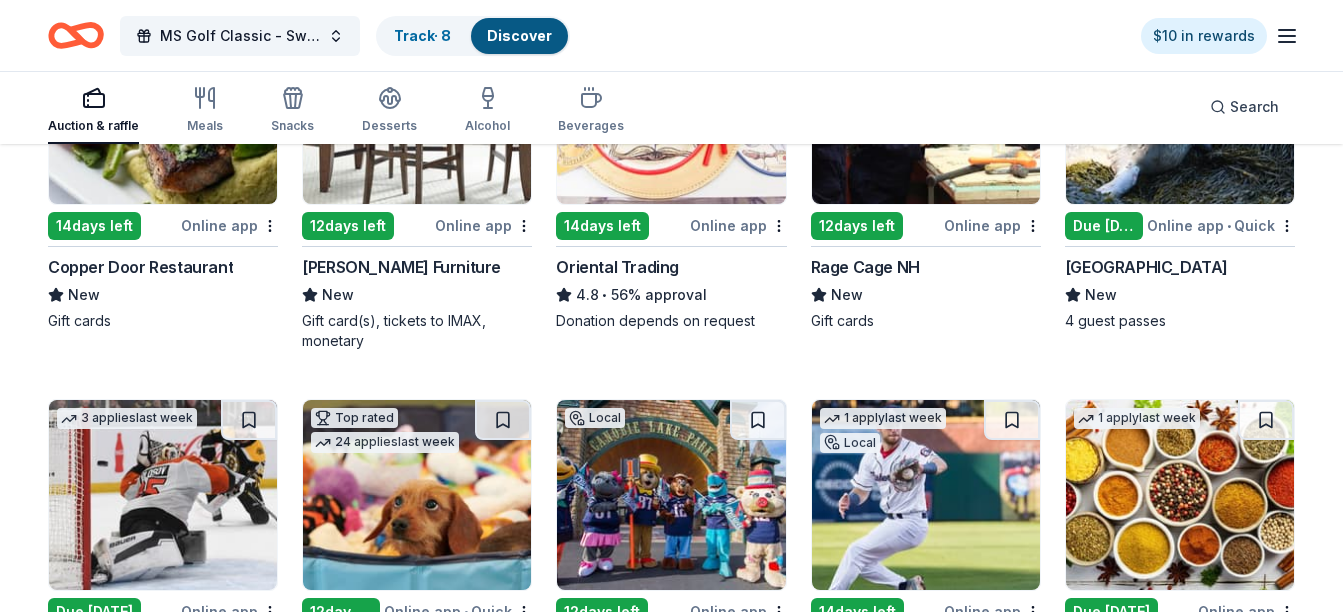scroll, scrollTop: 360, scrollLeft: 0, axis: vertical 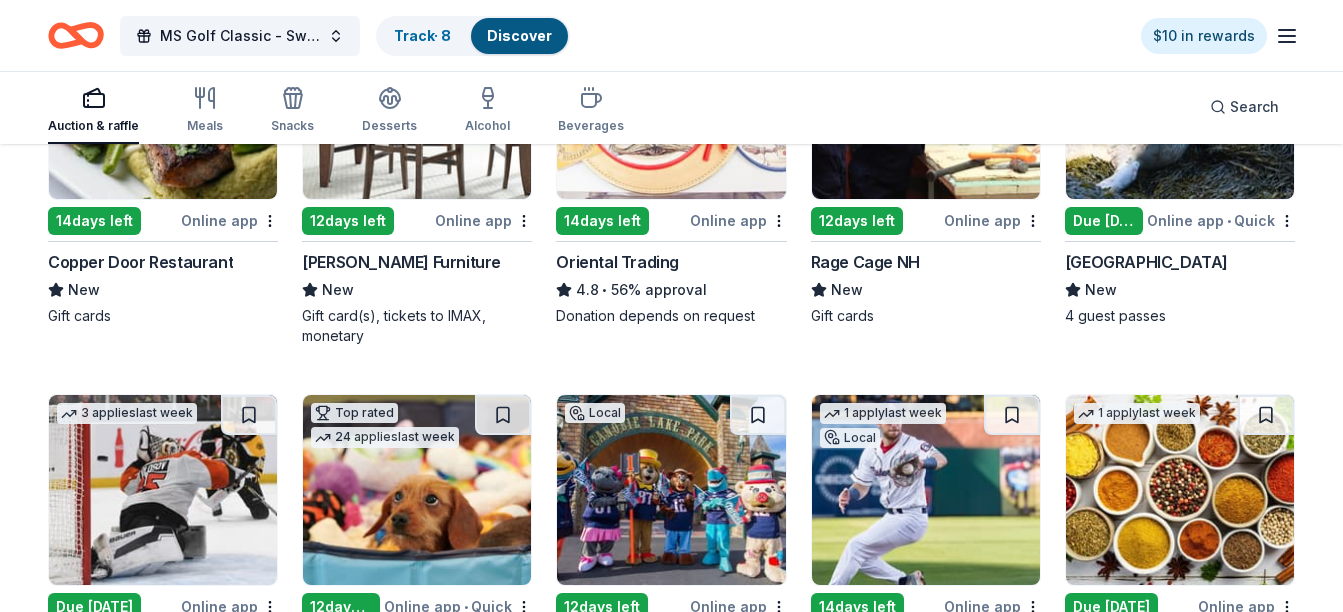 click on "Rage Cage NH" at bounding box center [865, 262] 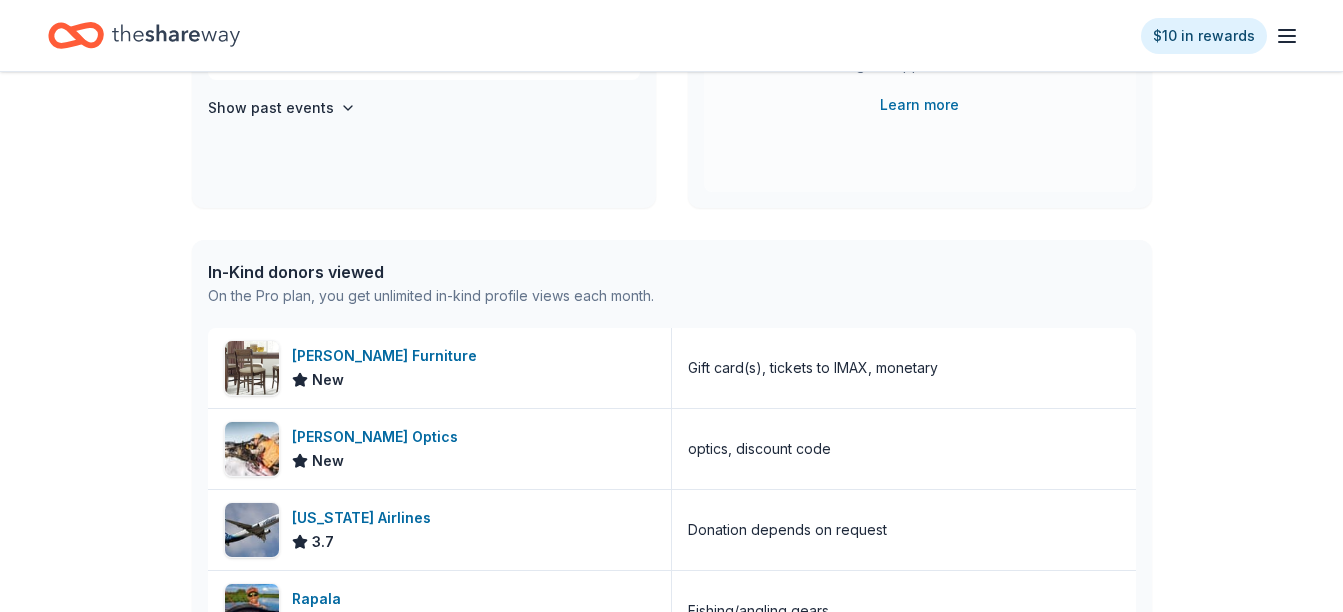 scroll, scrollTop: 0, scrollLeft: 0, axis: both 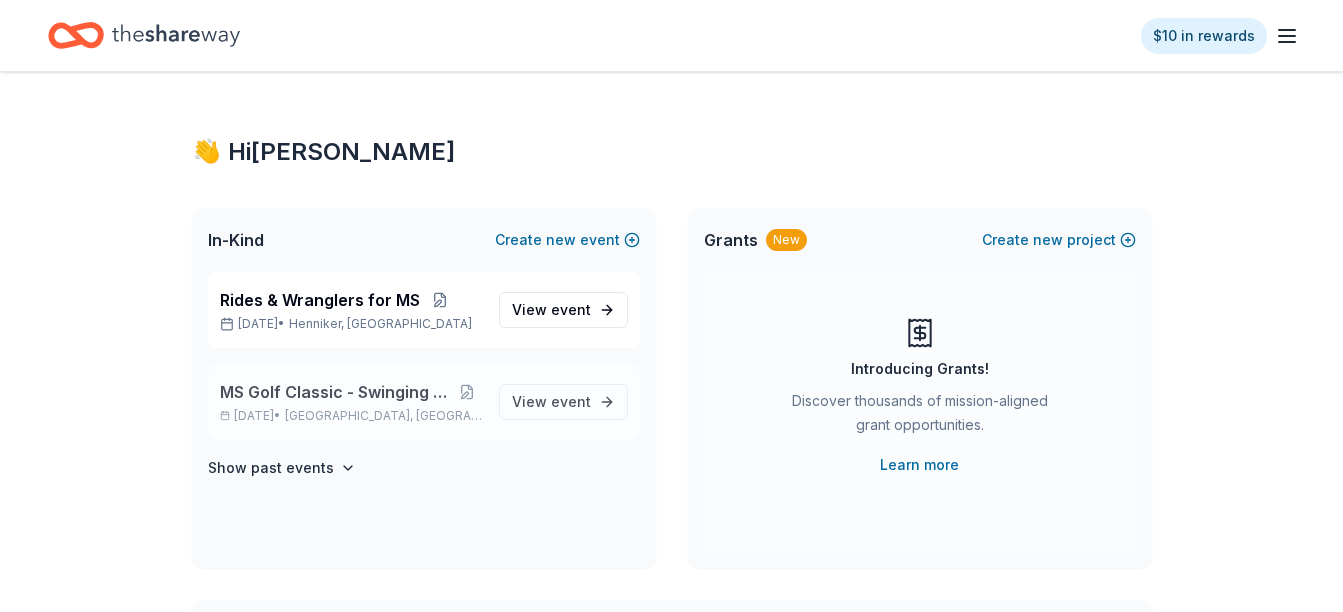 click on "MS Golf Classic - Swinging for a Cure" at bounding box center (336, 392) 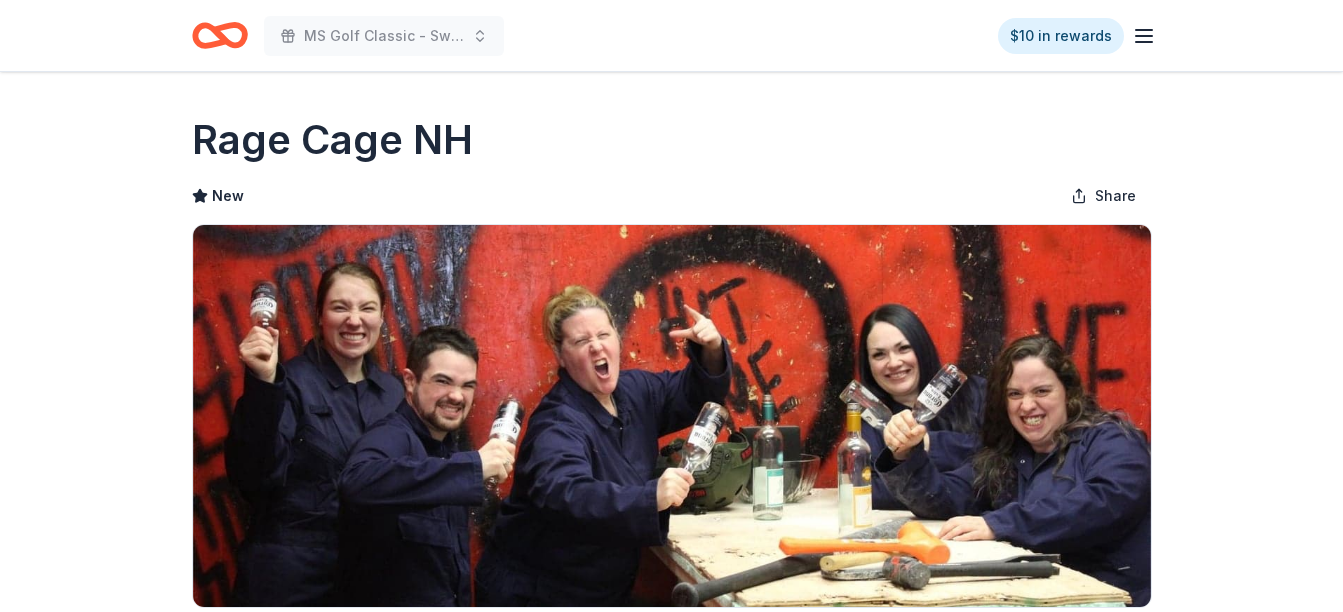 scroll, scrollTop: 0, scrollLeft: 0, axis: both 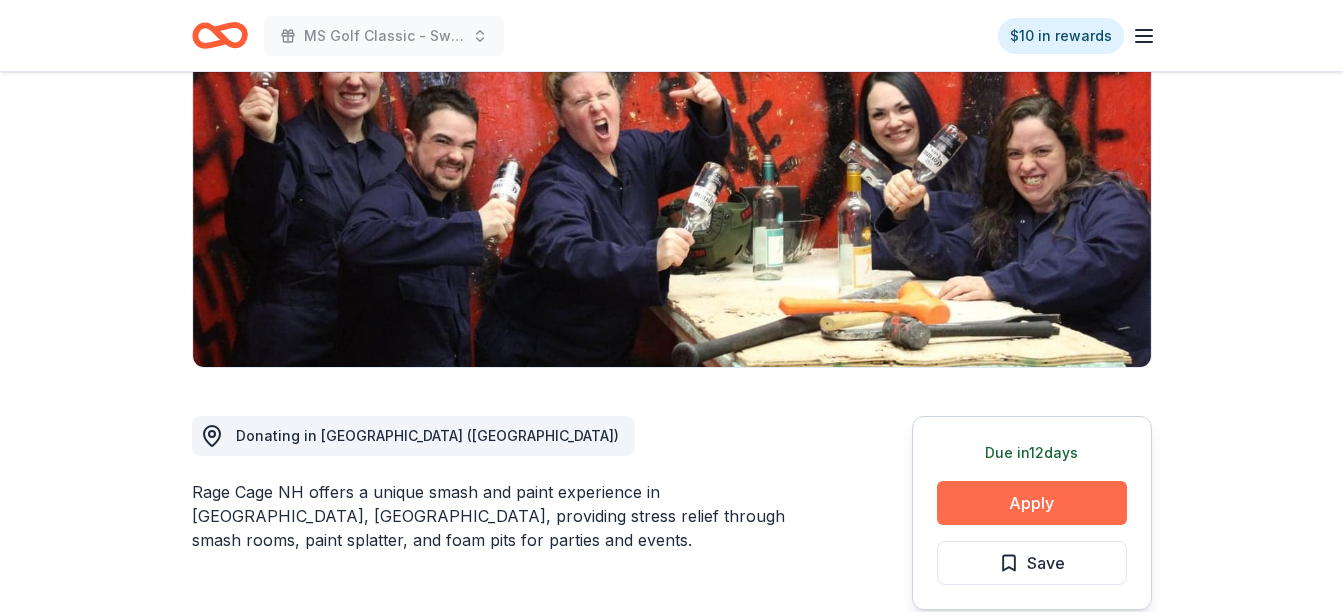 click on "Apply" at bounding box center (1032, 503) 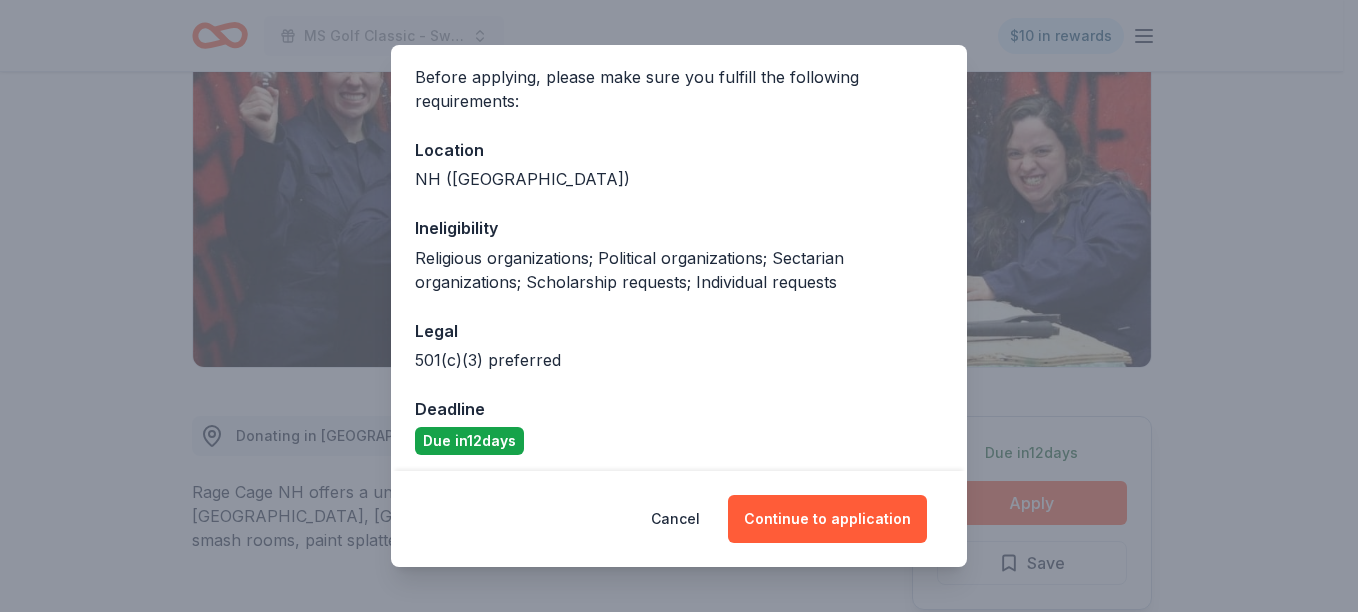 scroll, scrollTop: 157, scrollLeft: 0, axis: vertical 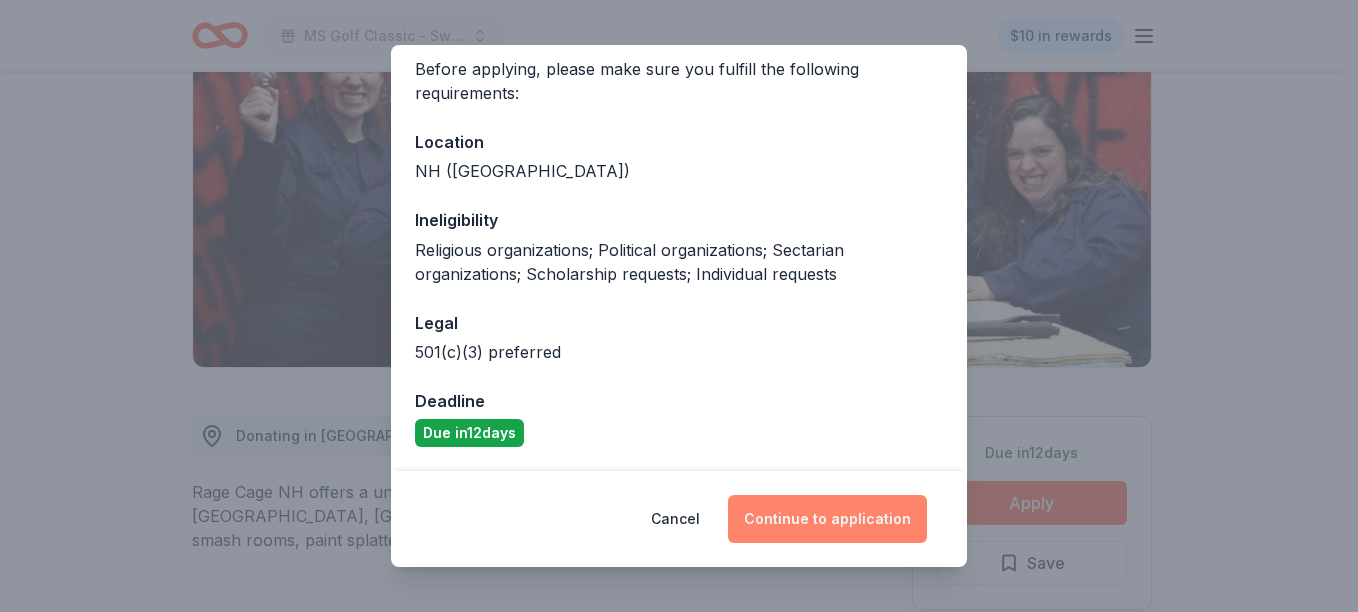 click on "Continue to application" at bounding box center [827, 519] 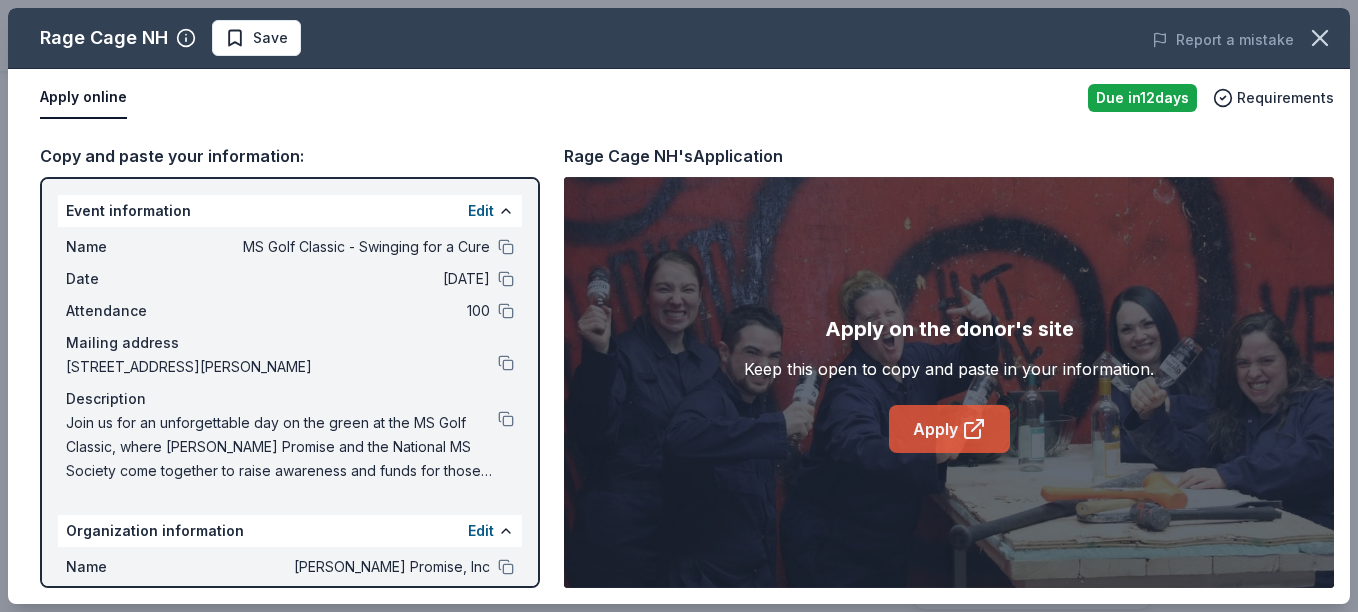 click on "Apply" at bounding box center (949, 429) 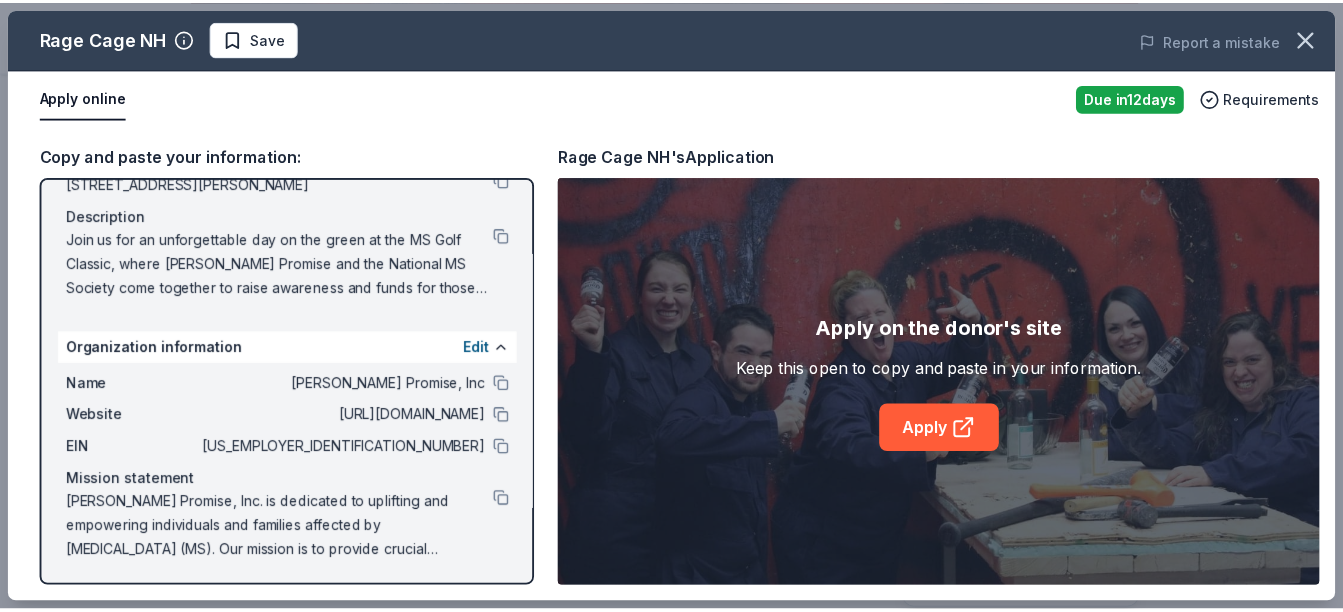 scroll, scrollTop: 185, scrollLeft: 0, axis: vertical 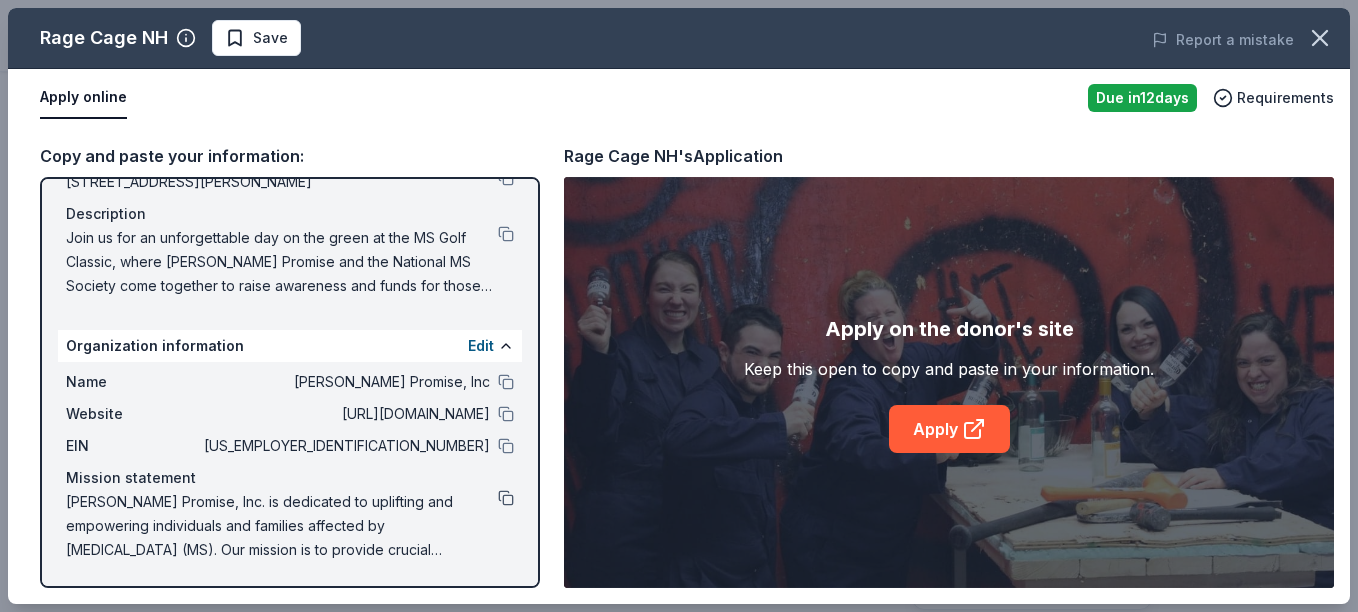 click at bounding box center [506, 498] 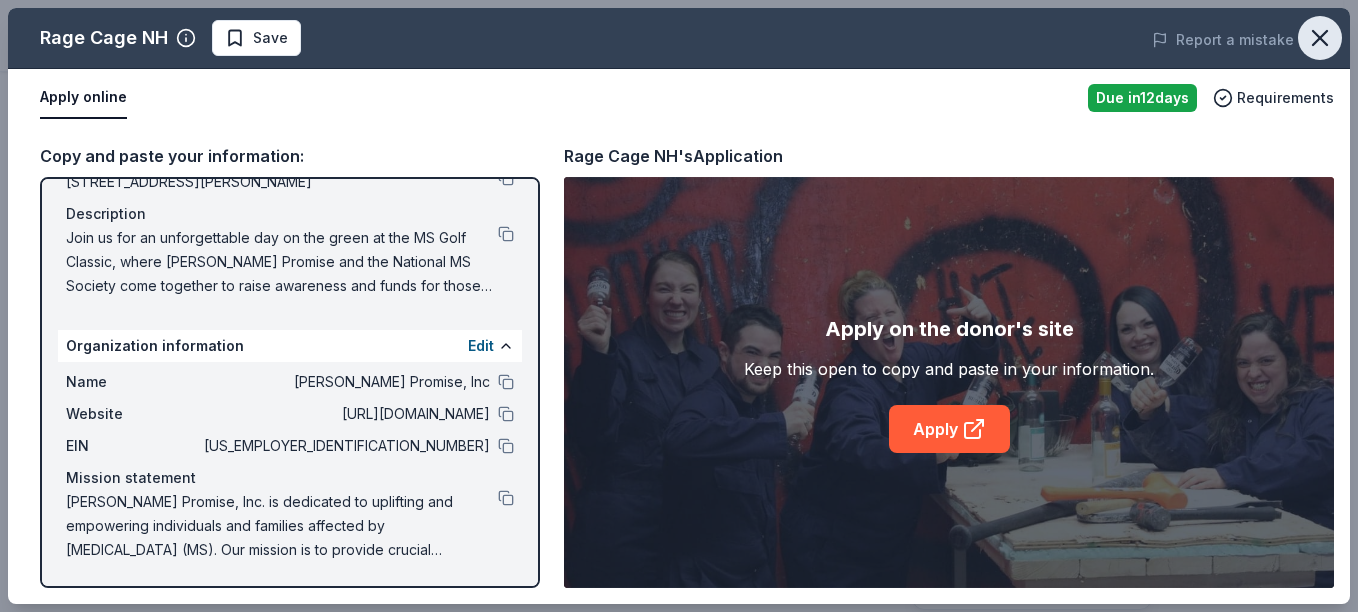 click 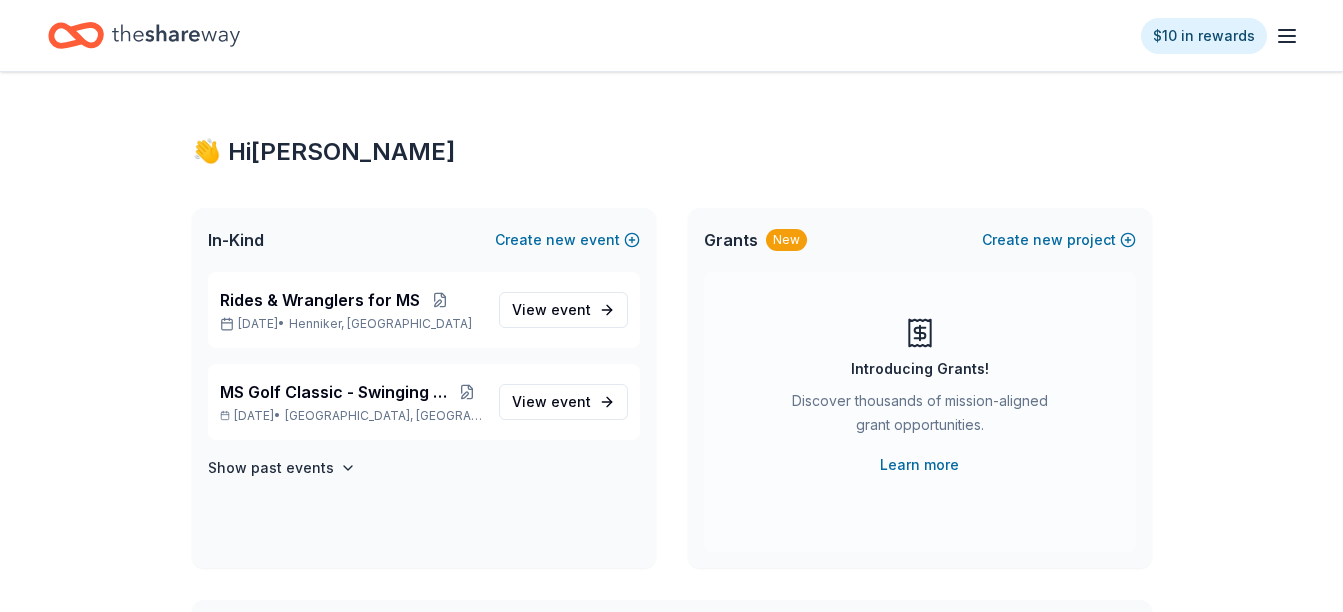 scroll, scrollTop: 0, scrollLeft: 0, axis: both 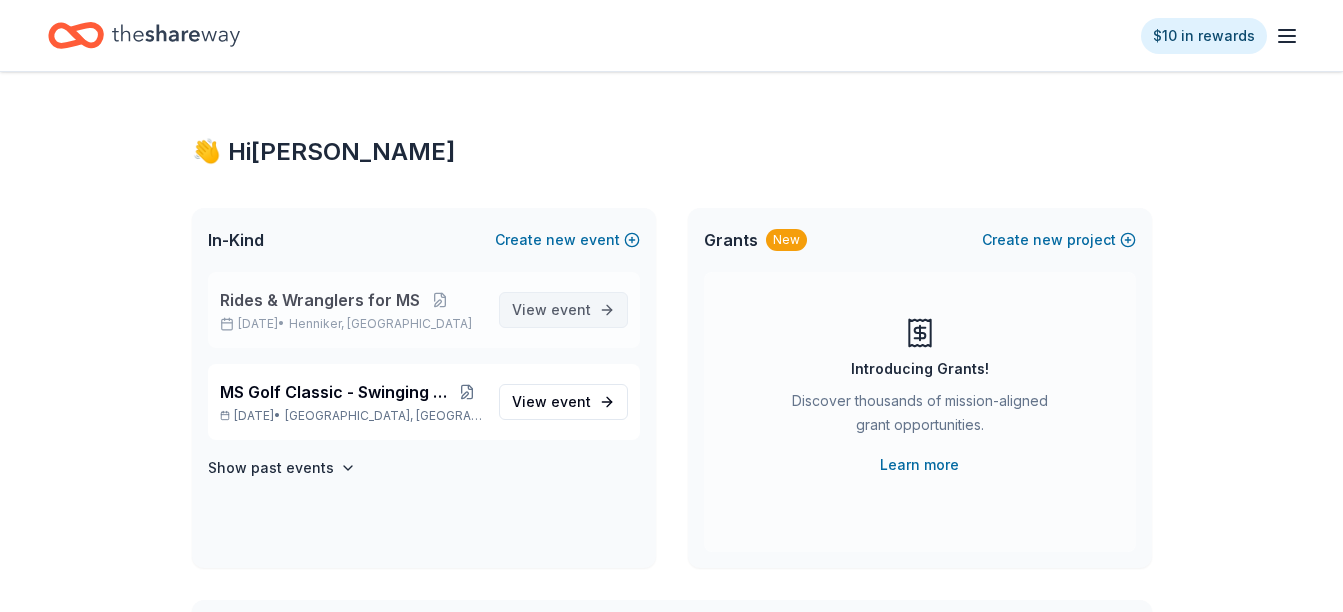 click on "View   event" at bounding box center [551, 310] 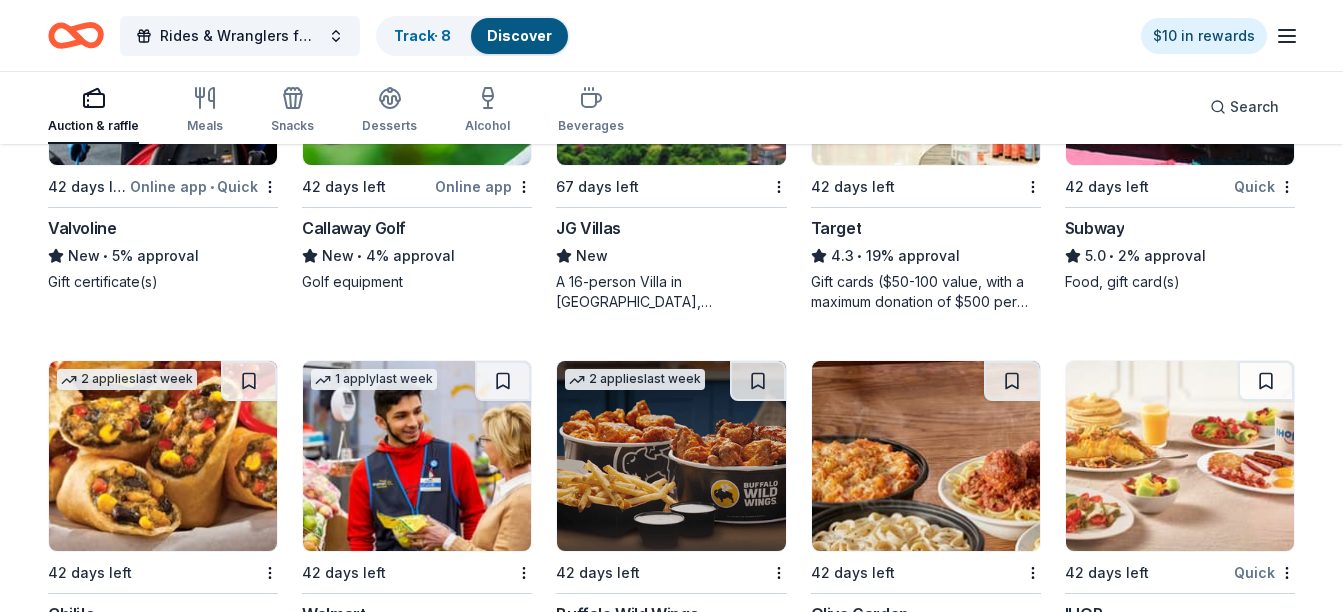 scroll, scrollTop: 6896, scrollLeft: 0, axis: vertical 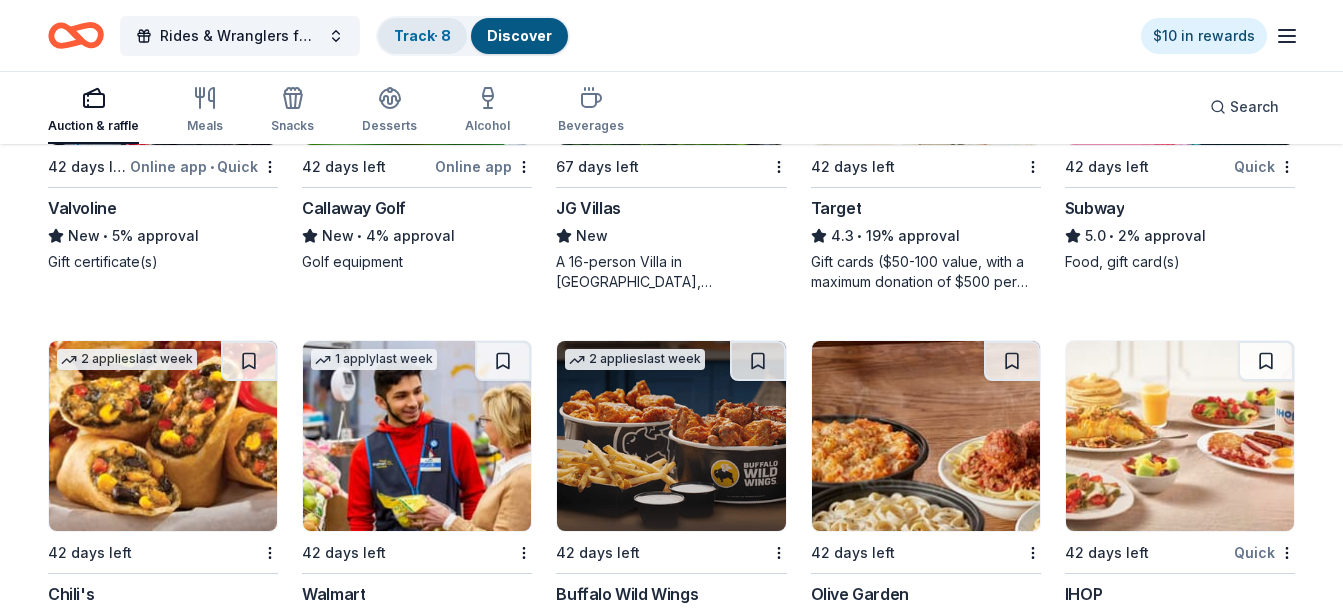 click on "Track  · 8" at bounding box center (422, 35) 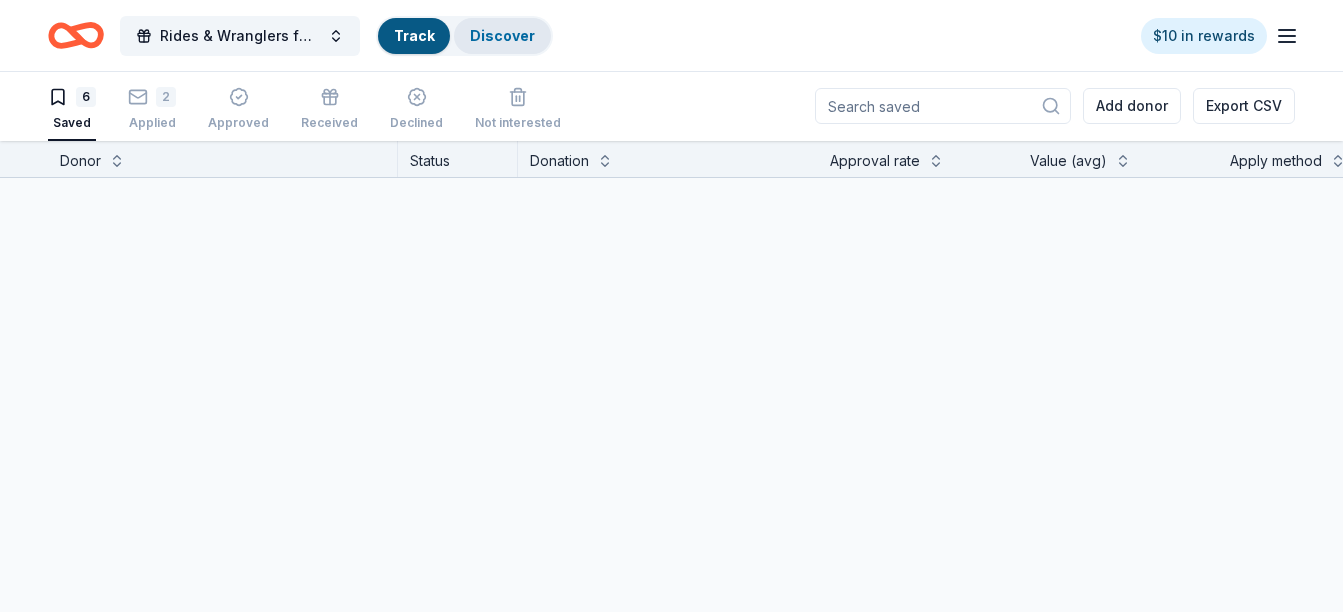 scroll, scrollTop: 1, scrollLeft: 0, axis: vertical 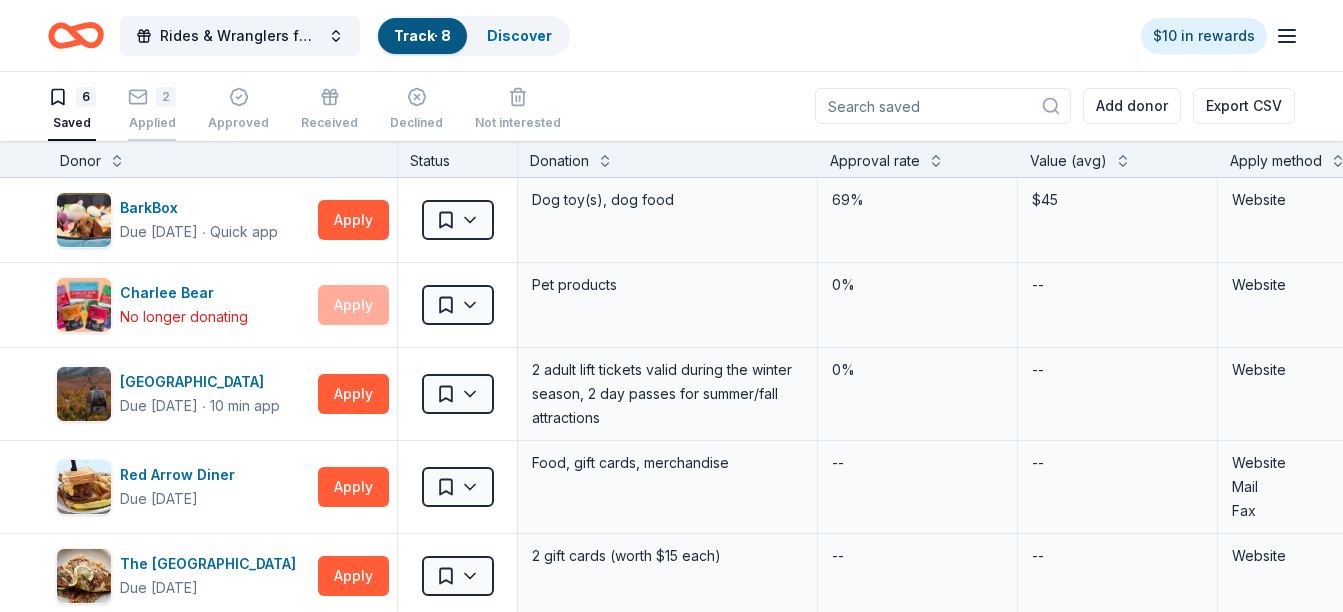 click on "2 Applied" at bounding box center [152, 109] 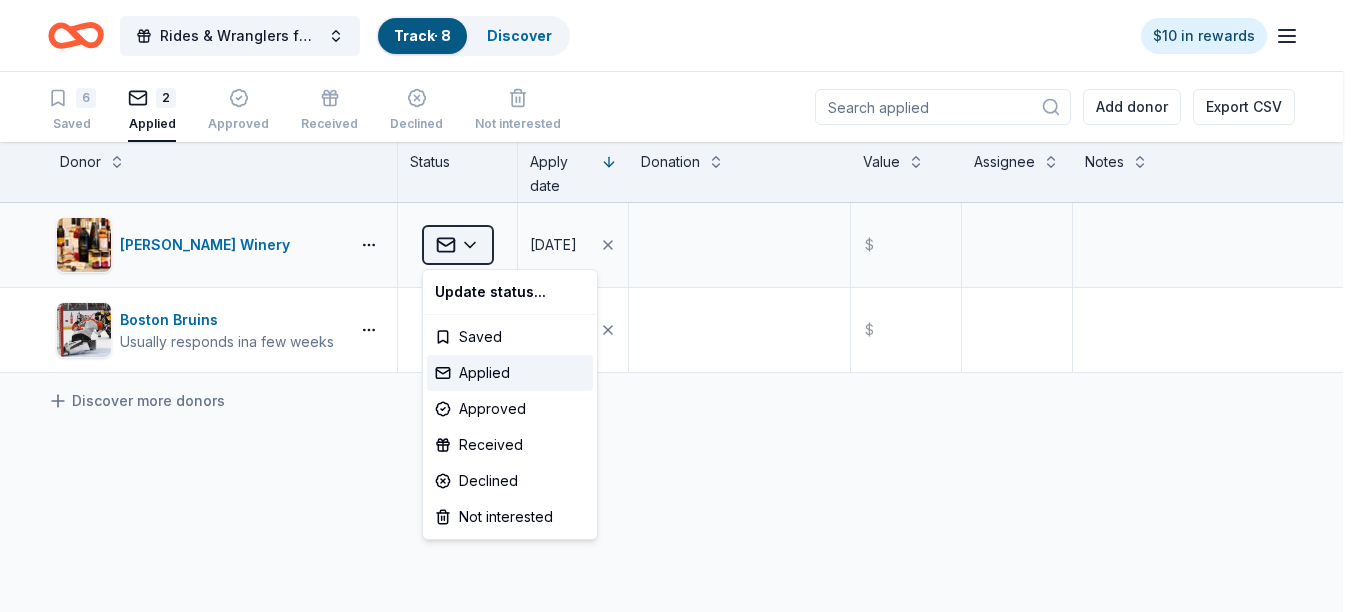 click on "Rides & Wranglers for MS Track  · 8 Discover $10 in rewards 6 Saved 2 Applied Approved Received Declined Not interested Add donor Export CSV Donor Status Apply date Donation Value Assignee Notes LaBelle Winery Applied 06/27/2025 $ Boston Bruins Usually responds in  a few weeks Applied 06/24/2025 $   Discover more donors Saved Update status... Saved Applied Approved Received Declined Not interested" at bounding box center (679, 306) 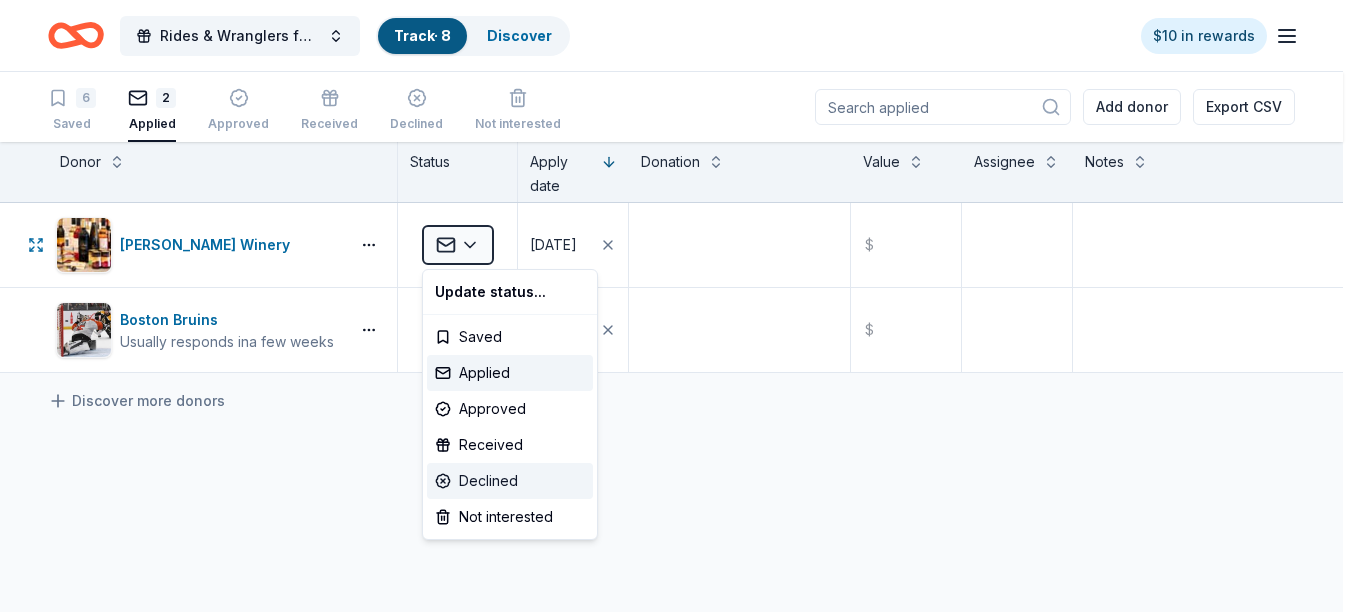 click on "Declined" at bounding box center (510, 481) 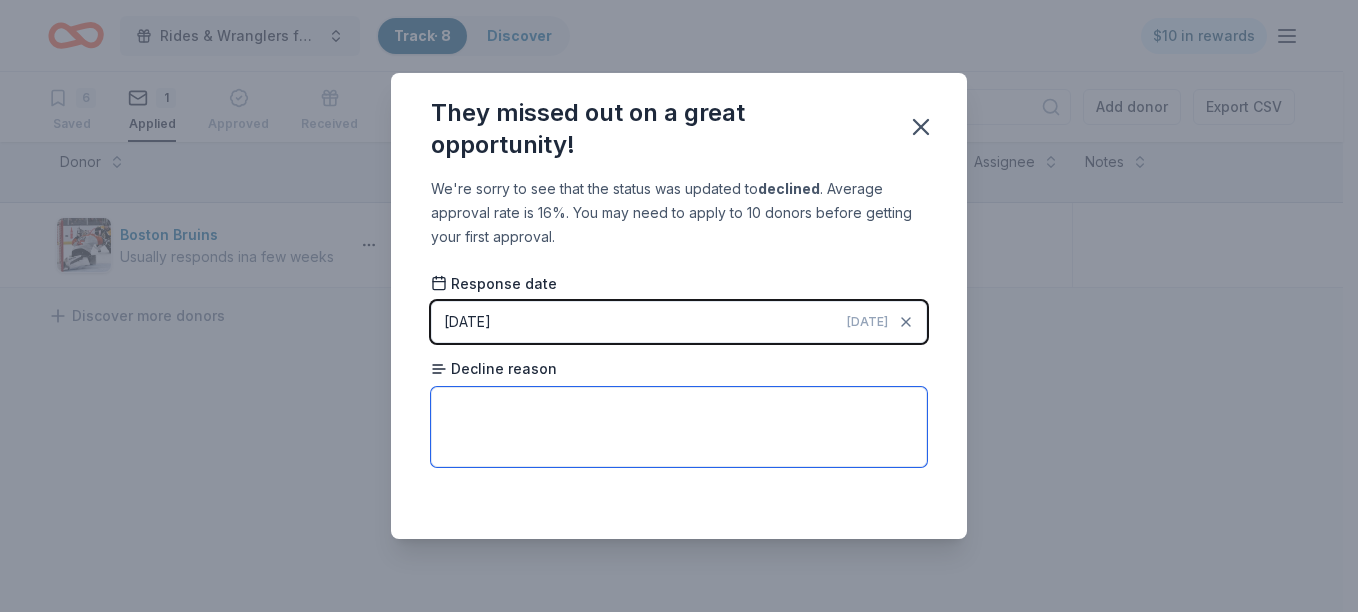 click at bounding box center [679, 427] 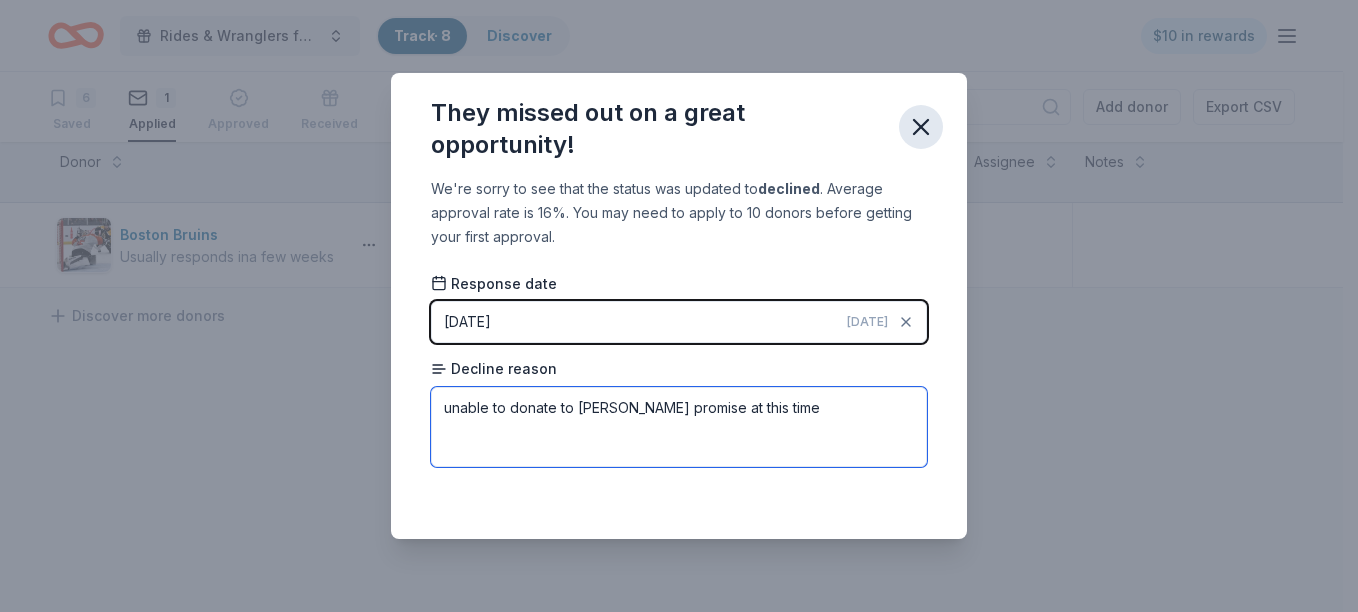 type on "unable to donate to Locke's promise at this time" 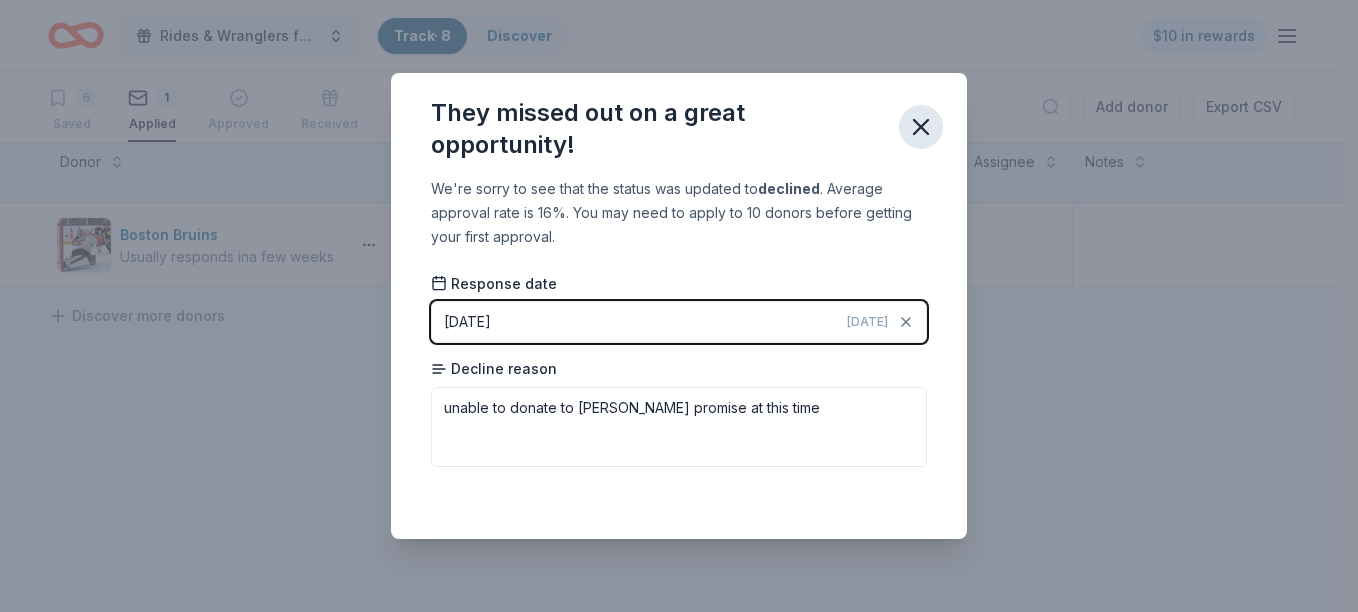 click 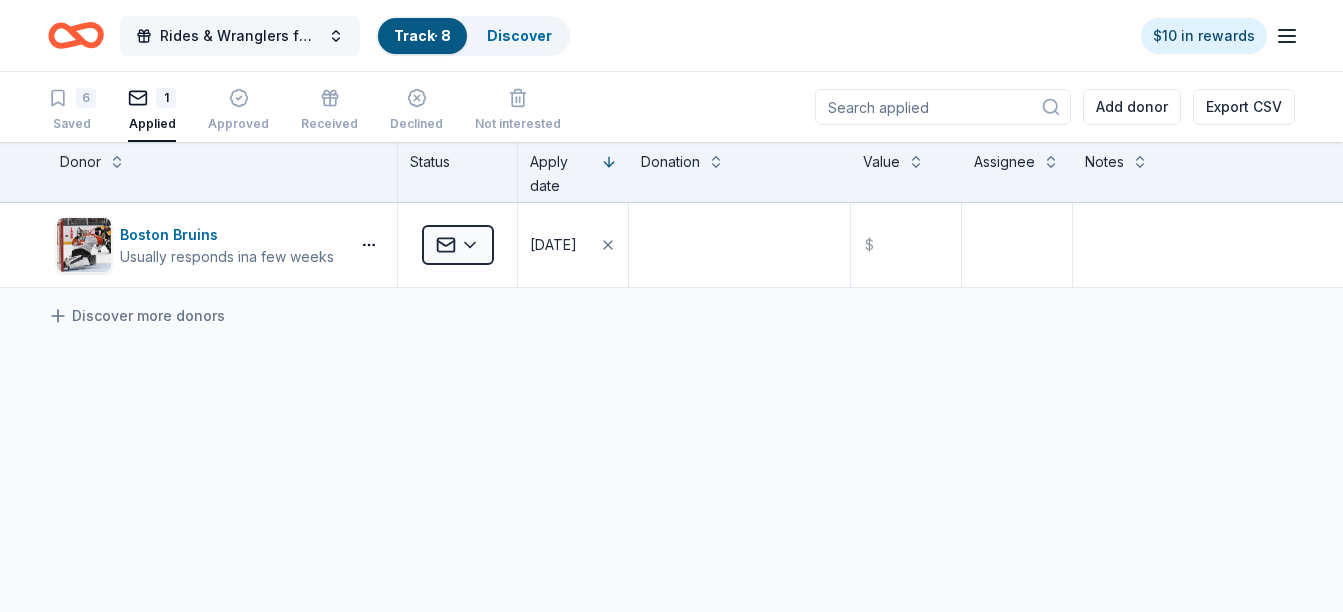 click on "Rides & Wranglers for MS" at bounding box center [240, 36] 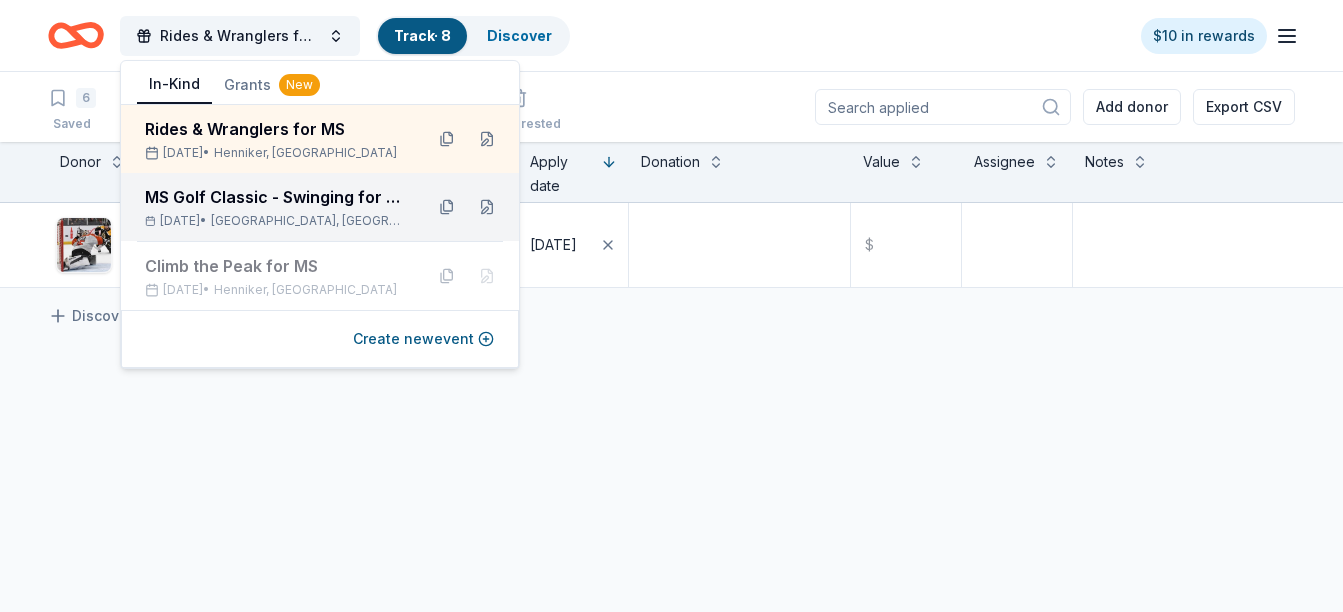 click on "MS Golf Classic - Swinging for a Cure" at bounding box center [276, 197] 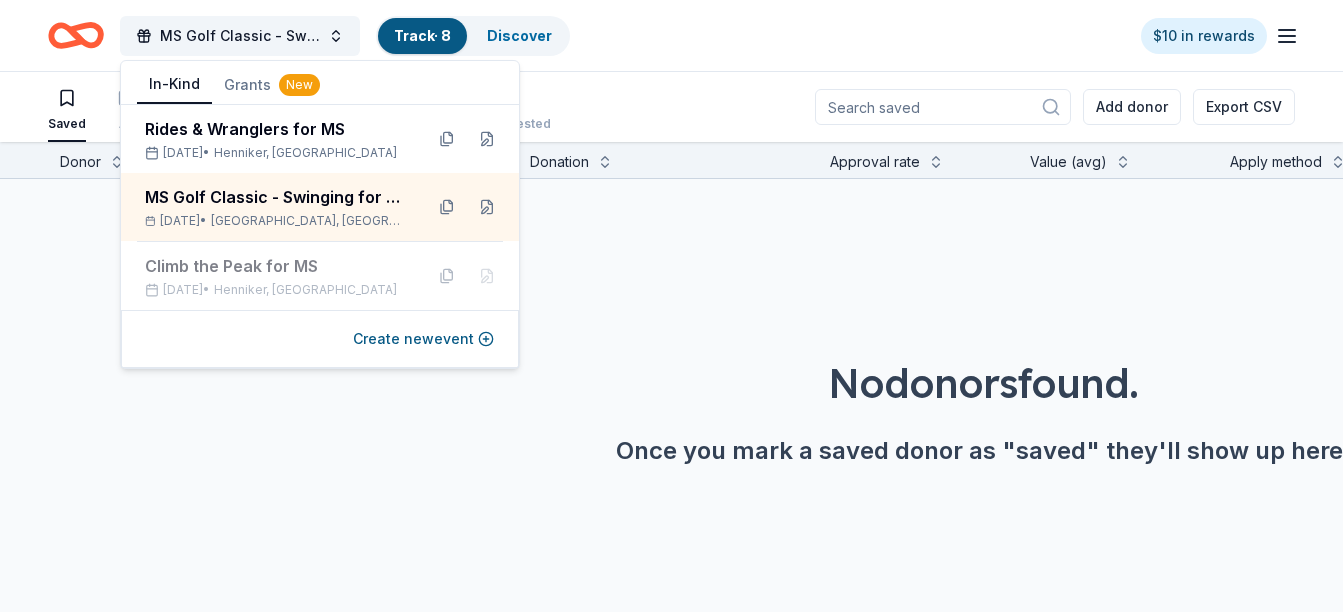 click on "No  donors  found. Once you mark a saved donor as "saved"
they'll show up here." at bounding box center (983, 355) 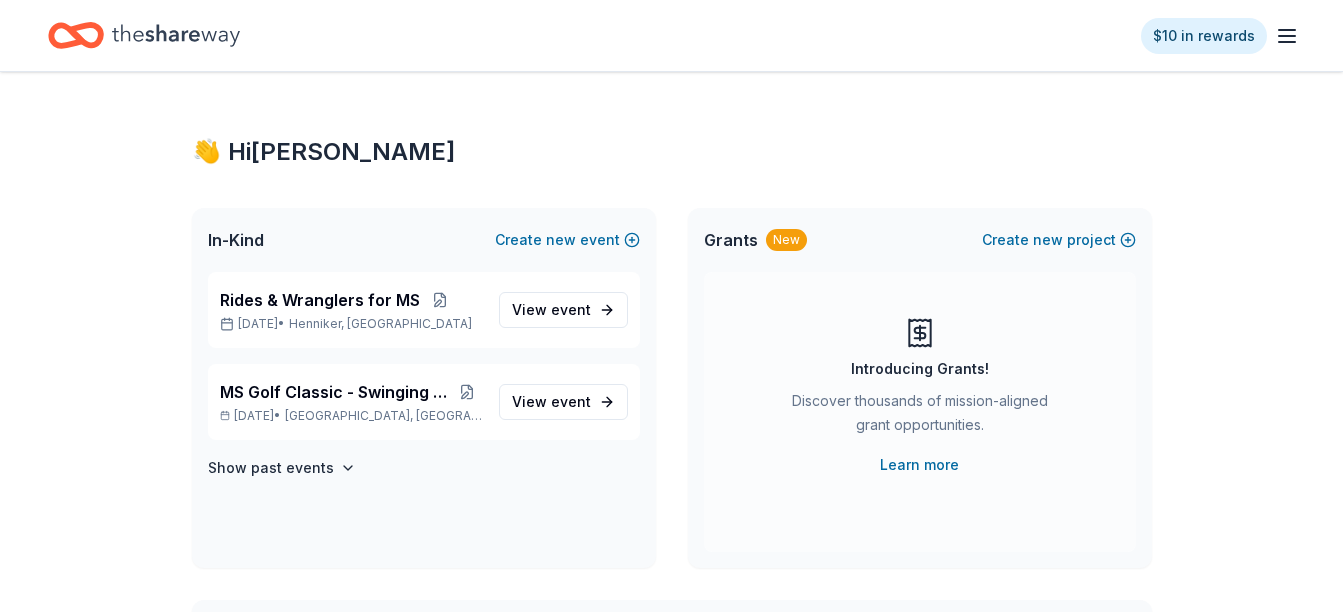 scroll, scrollTop: 0, scrollLeft: 0, axis: both 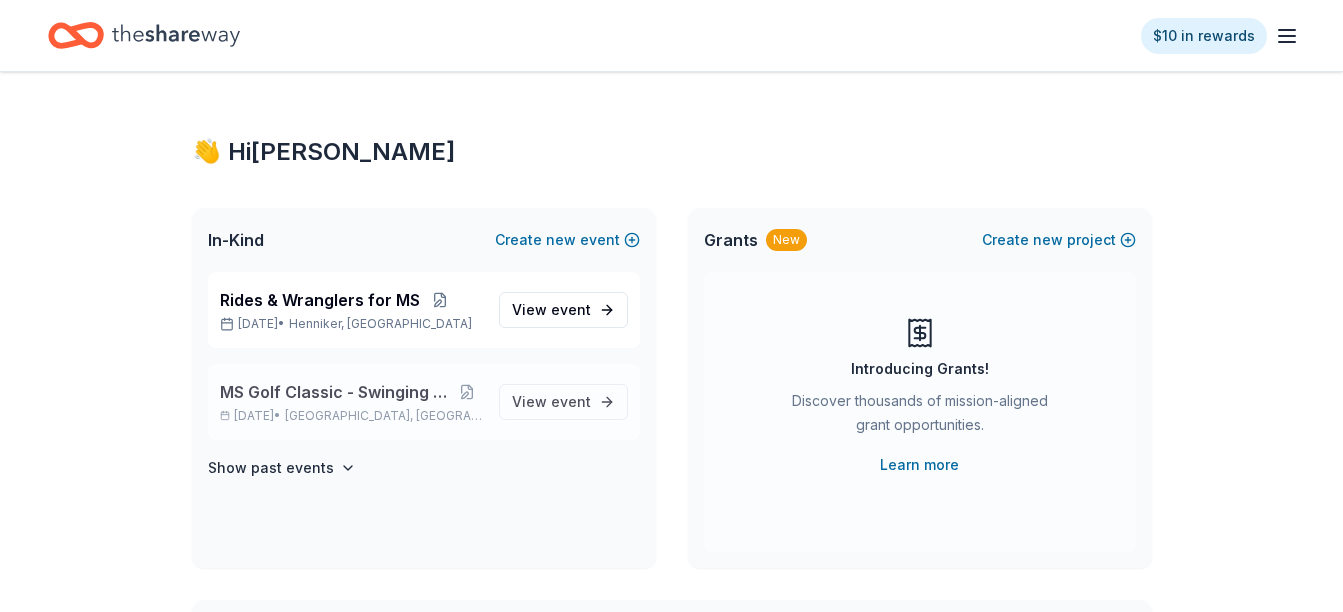click on "[GEOGRAPHIC_DATA], [GEOGRAPHIC_DATA]" at bounding box center [383, 416] 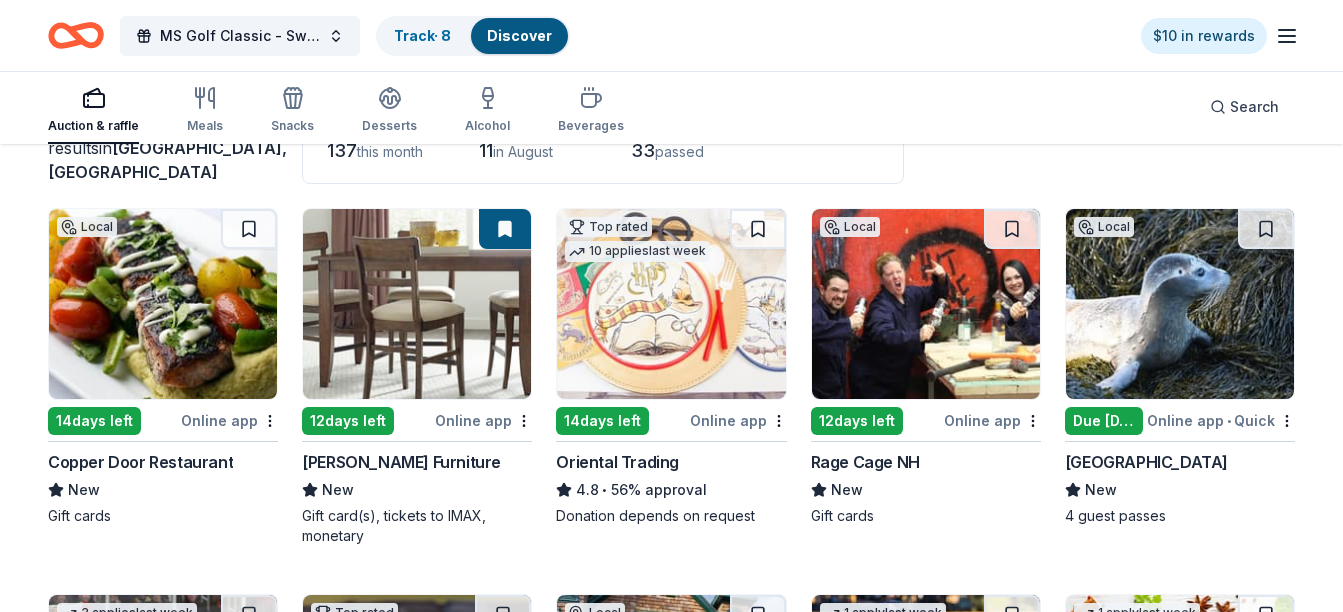 scroll, scrollTop: 200, scrollLeft: 0, axis: vertical 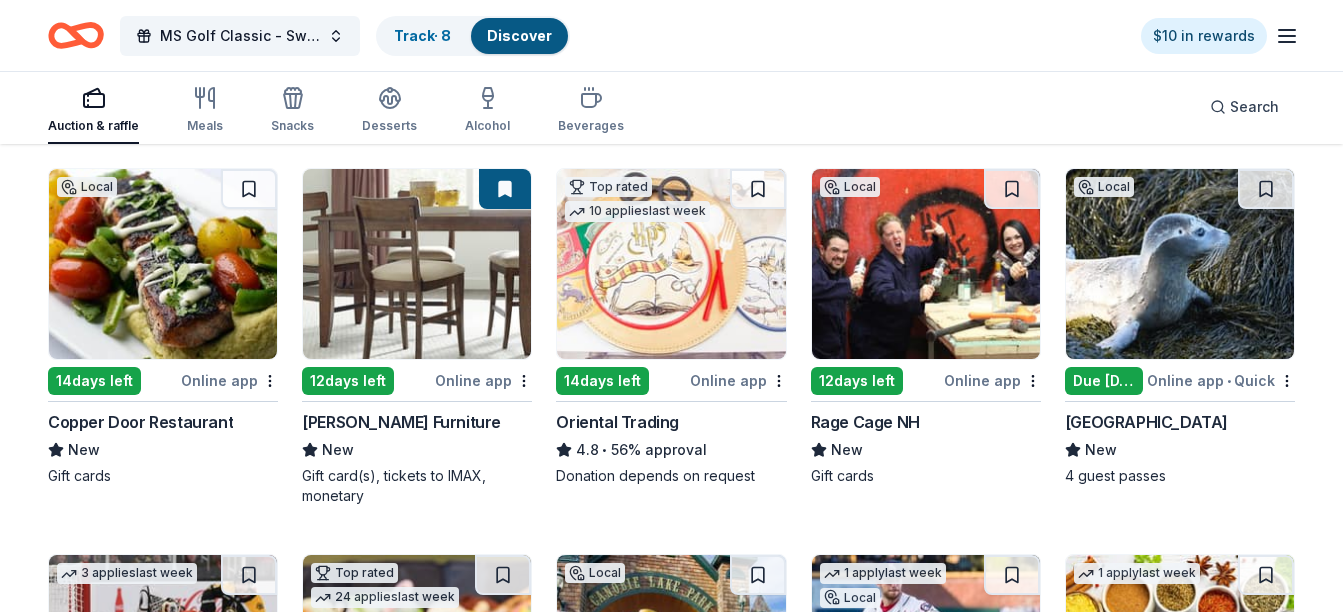 click on "12  days left" at bounding box center [857, 381] 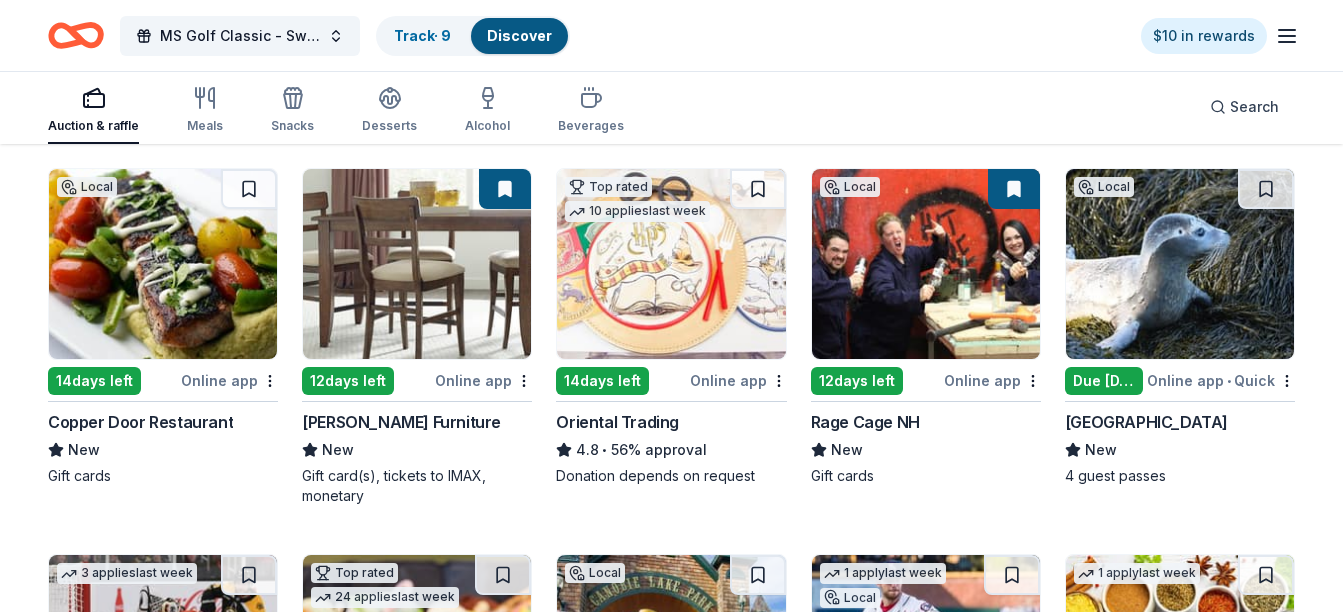 click on "Copper Door Restaurant" at bounding box center (140, 422) 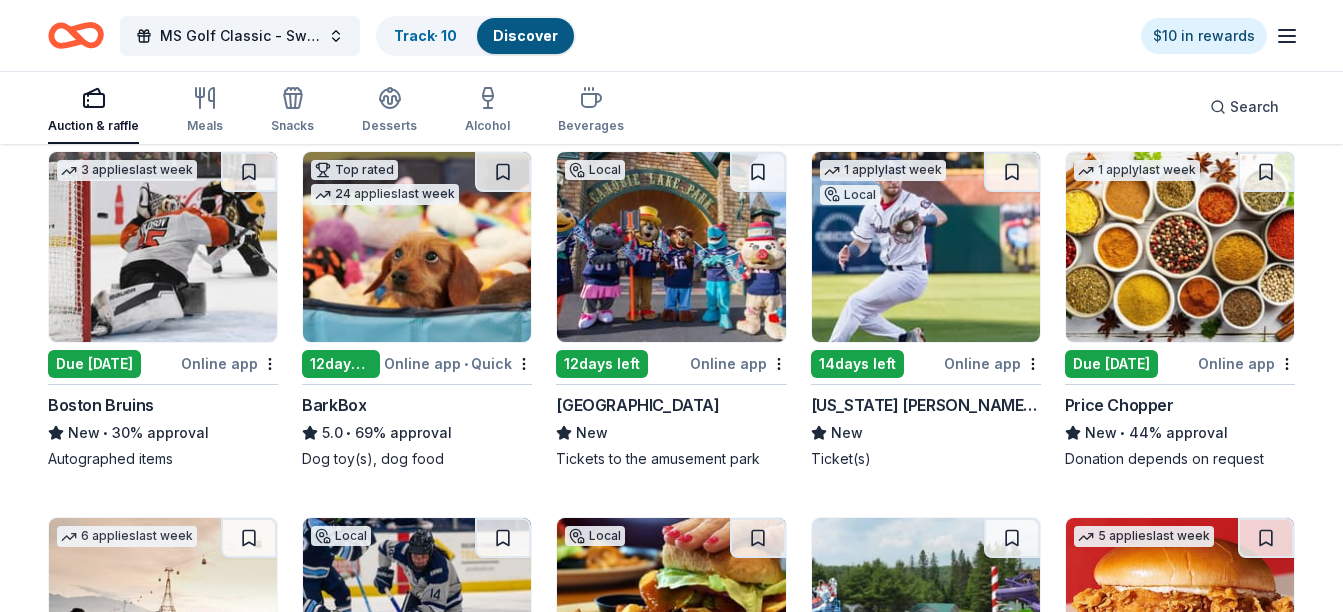 scroll, scrollTop: 640, scrollLeft: 0, axis: vertical 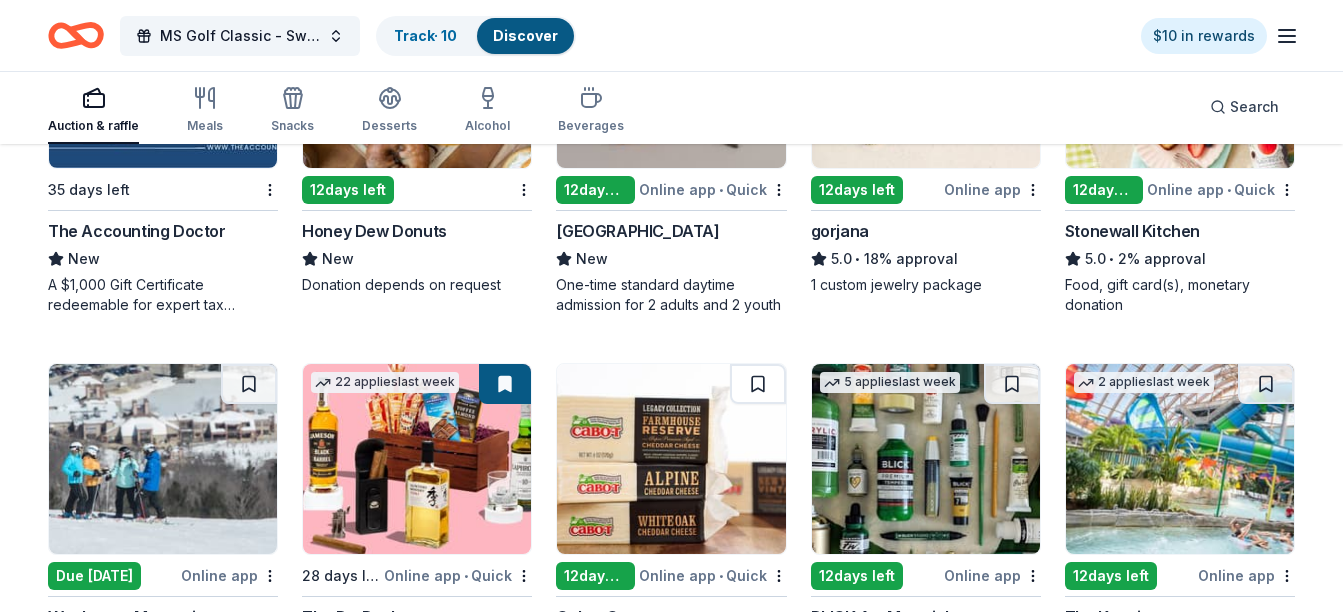 click on "The Accounting Doctor" at bounding box center [137, 231] 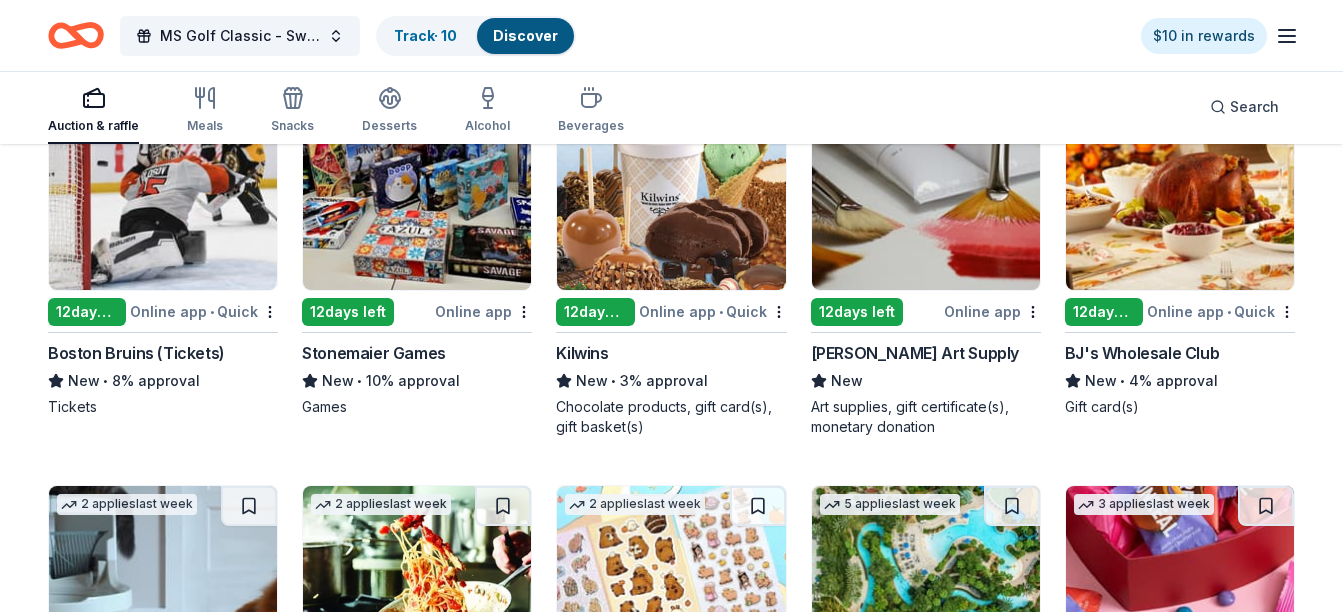 scroll, scrollTop: 4093, scrollLeft: 0, axis: vertical 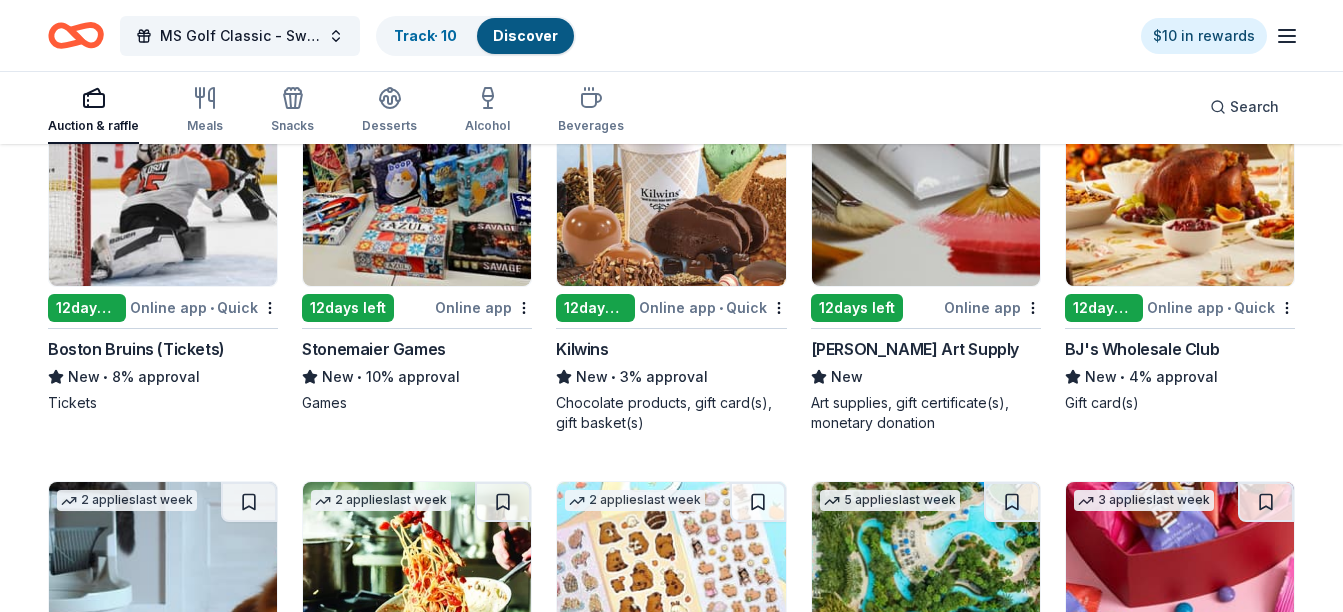 click on "12  days left" at bounding box center (595, 308) 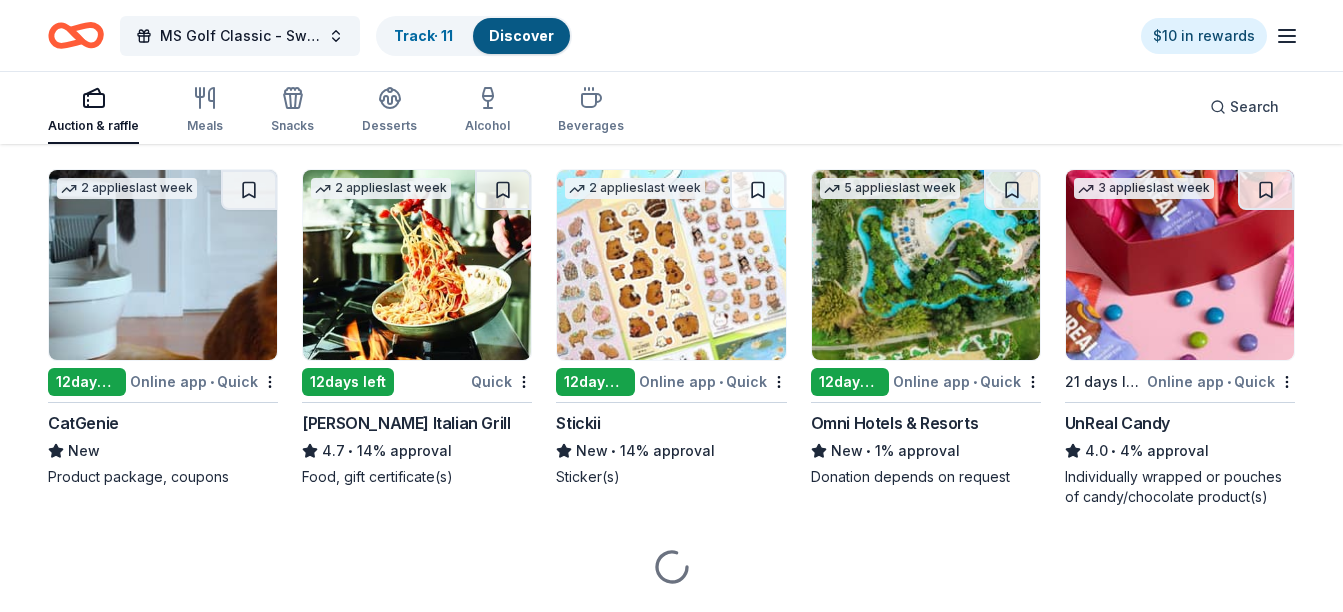 scroll, scrollTop: 4413, scrollLeft: 0, axis: vertical 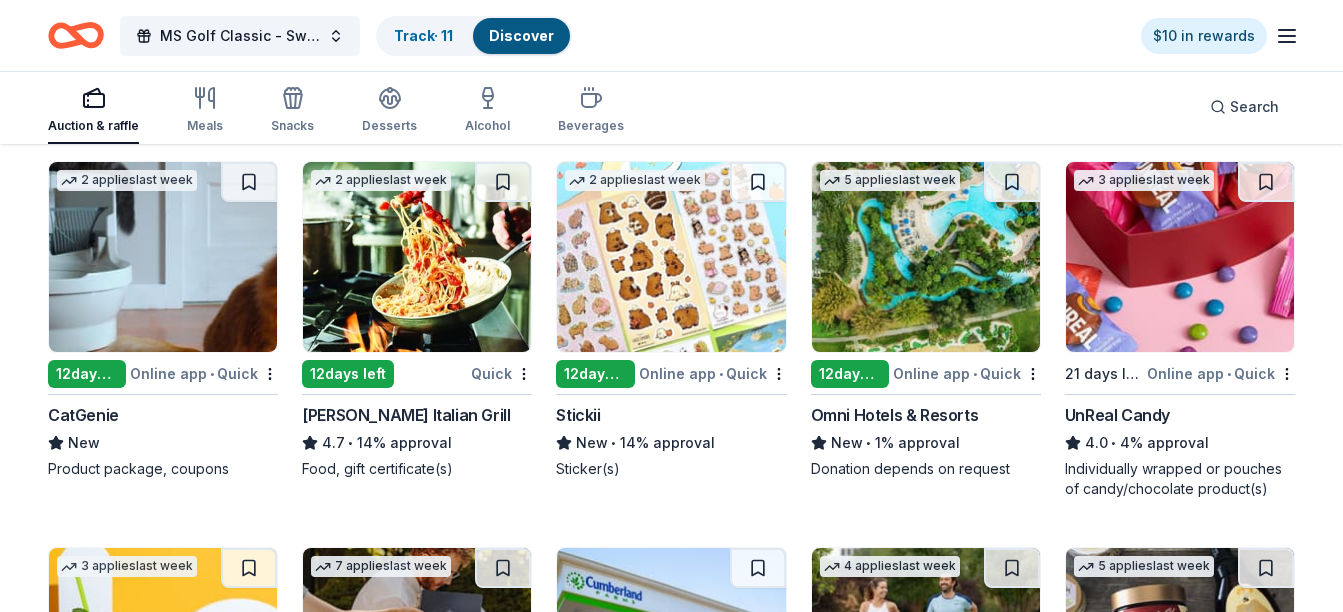 click on "Omni Hotels & Resorts" at bounding box center [895, 415] 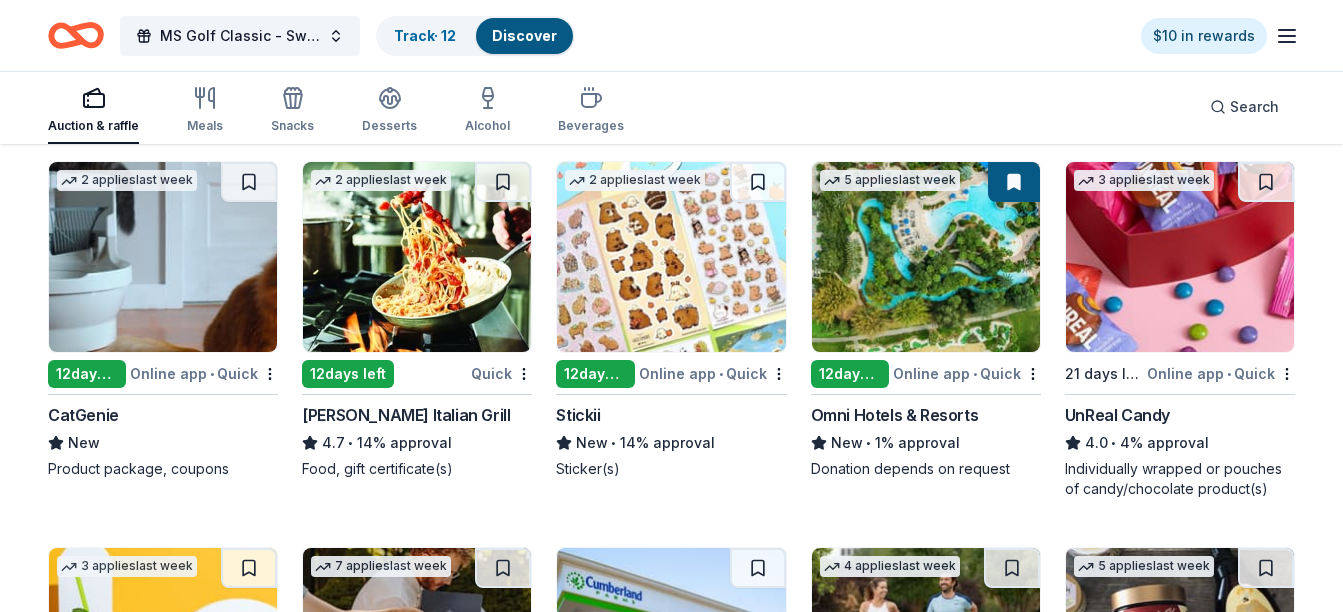 click on "Omni Hotels & Resorts" at bounding box center (895, 415) 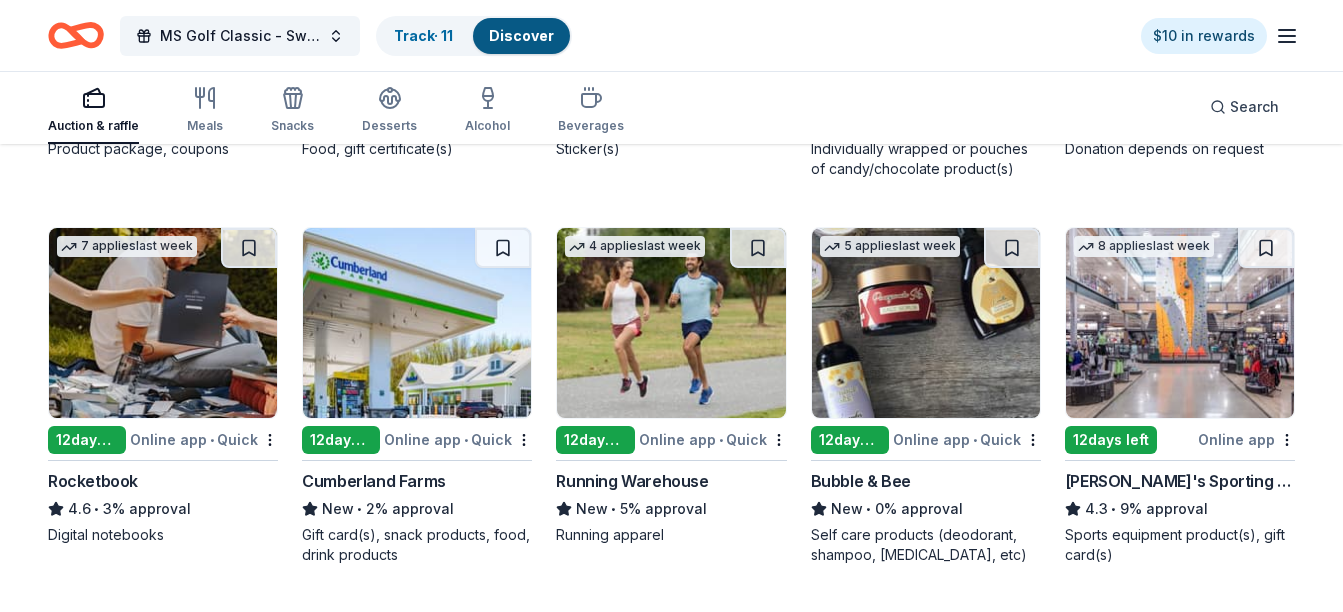 scroll, scrollTop: 4746, scrollLeft: 0, axis: vertical 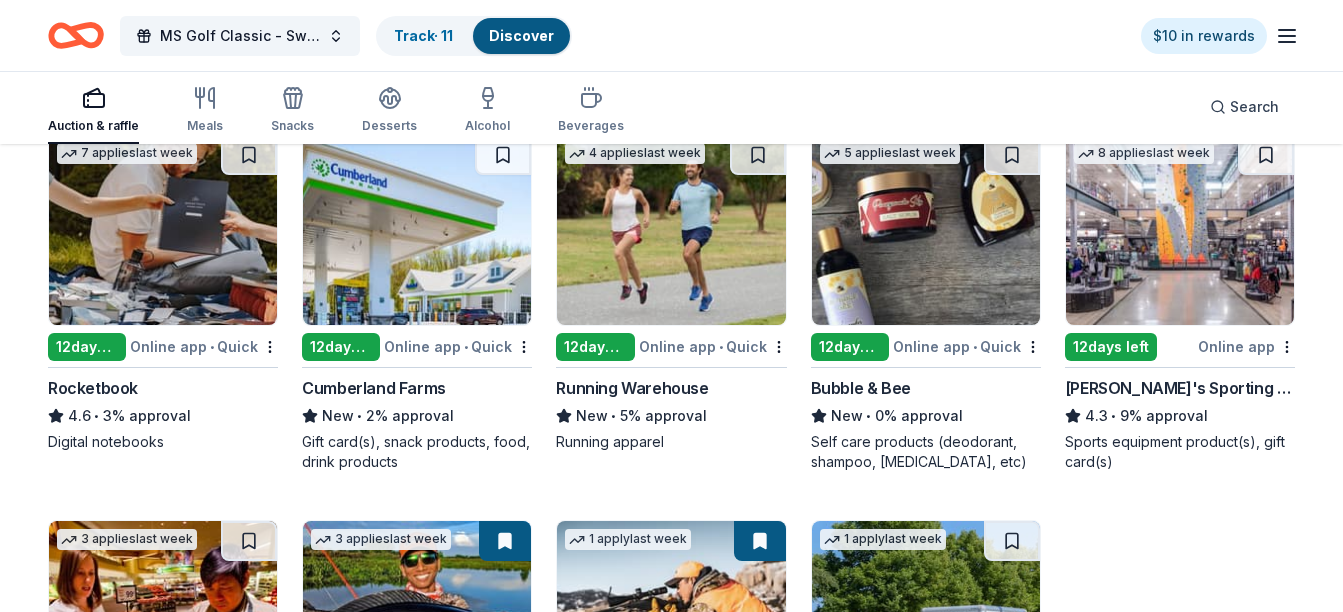 click on "Dick's Sporting Goods" at bounding box center [1180, 388] 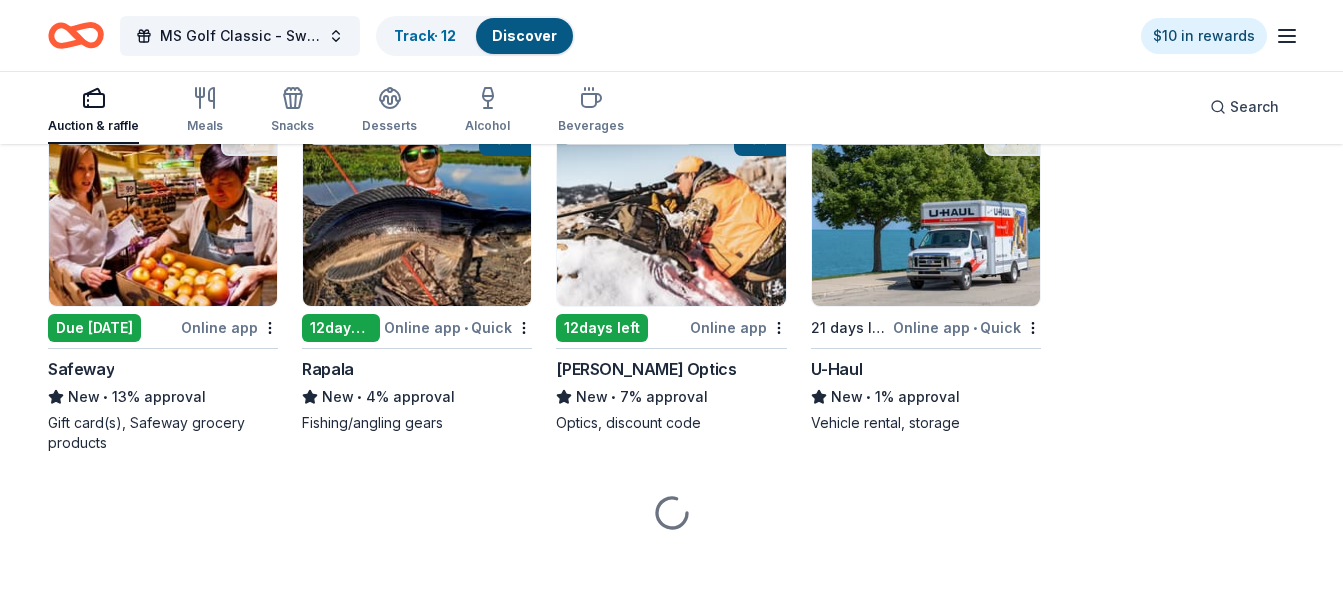 scroll, scrollTop: 5232, scrollLeft: 0, axis: vertical 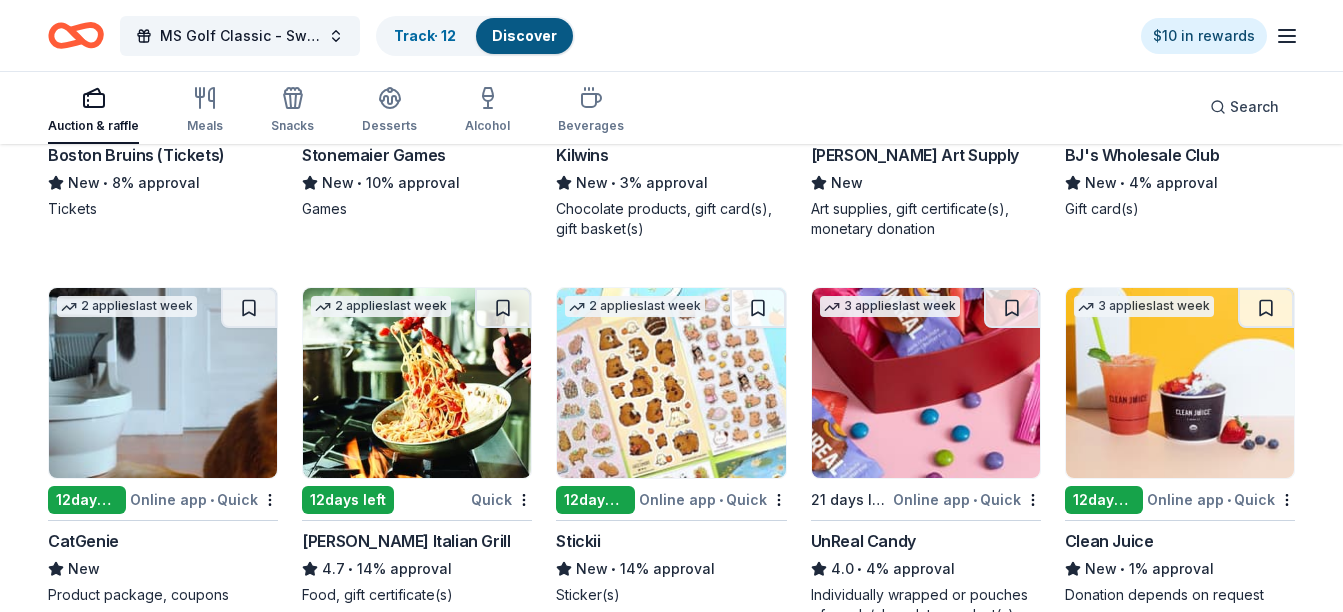 click on "Carrabba's Italian Grill" at bounding box center [406, 541] 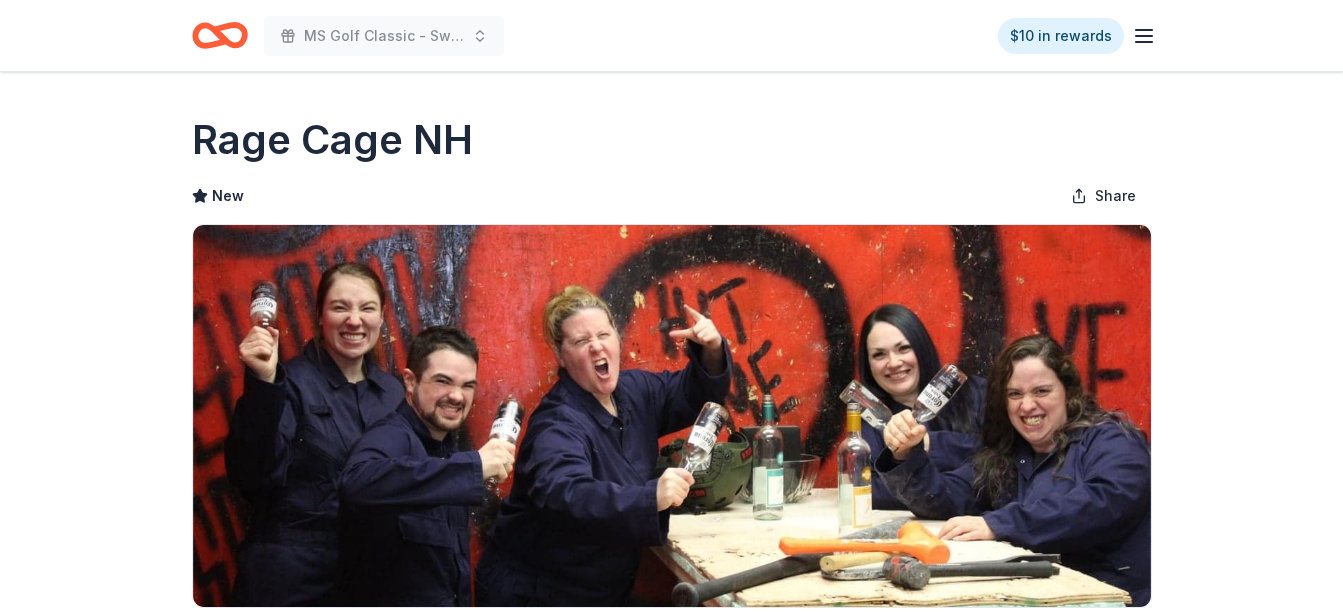 scroll, scrollTop: 0, scrollLeft: 0, axis: both 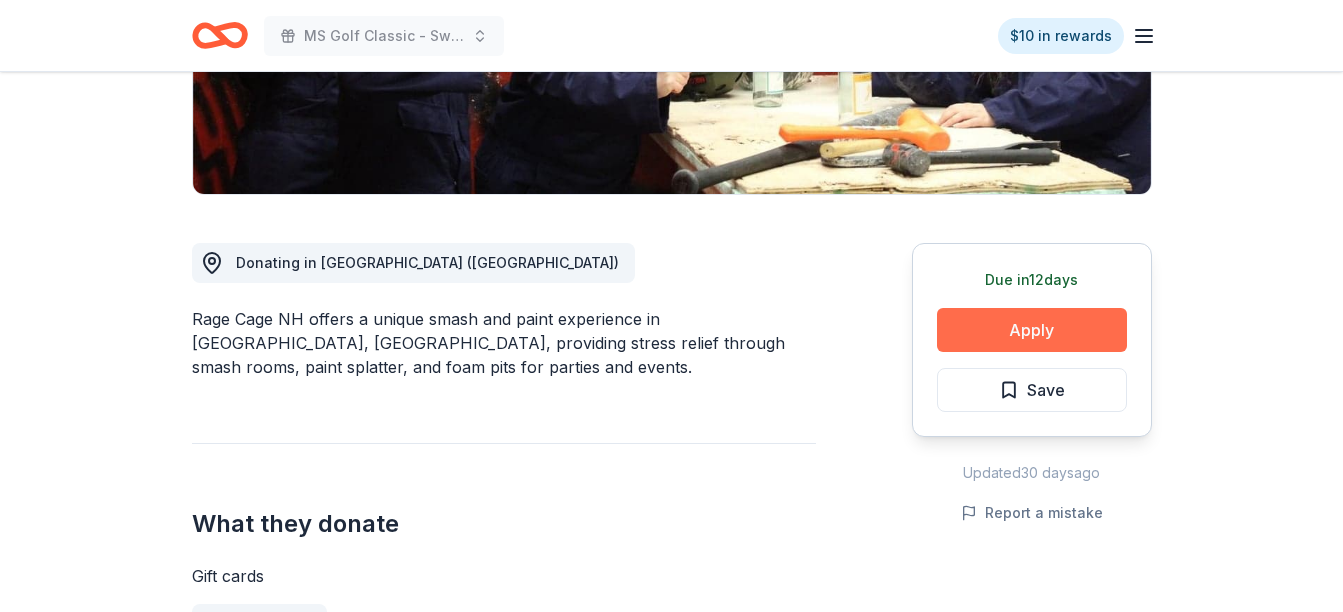 click on "Apply" at bounding box center [1032, 330] 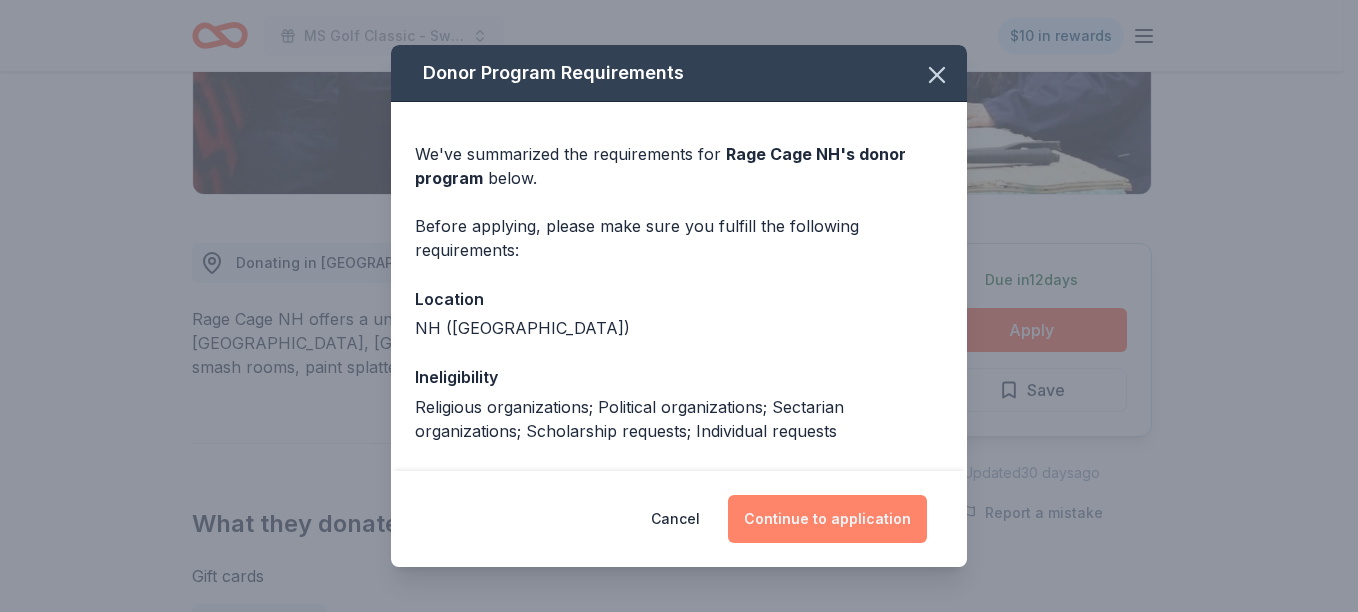 click on "Continue to application" at bounding box center [827, 519] 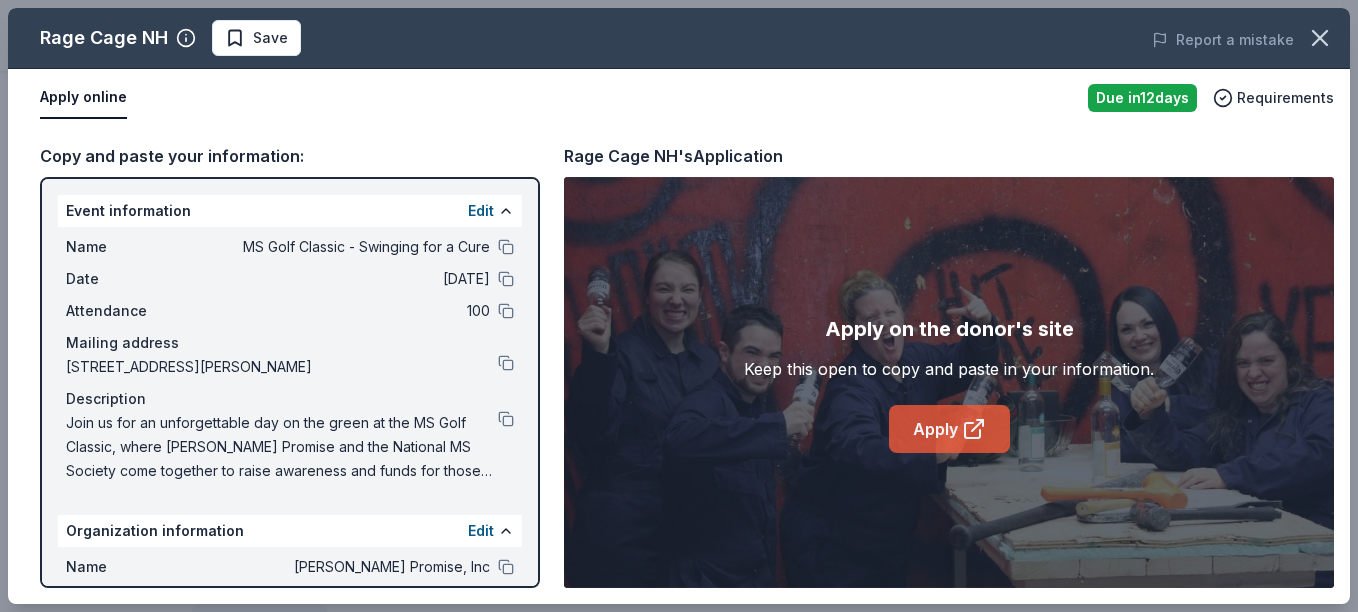 click on "Apply" at bounding box center [949, 429] 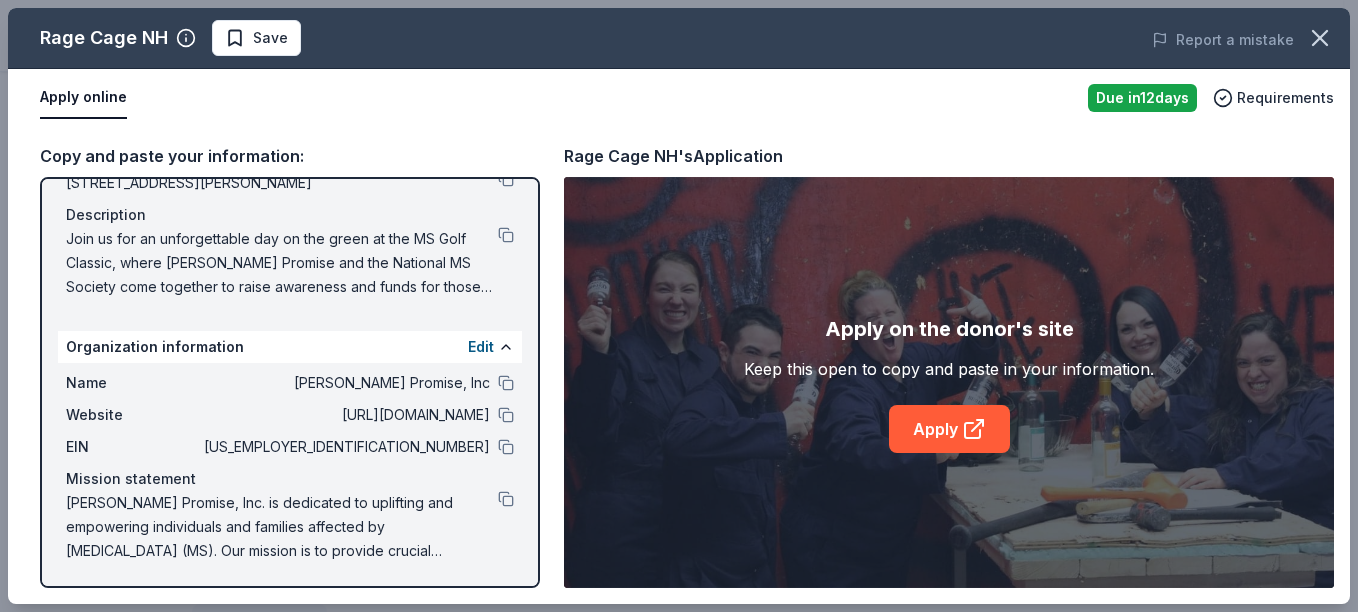 scroll, scrollTop: 185, scrollLeft: 0, axis: vertical 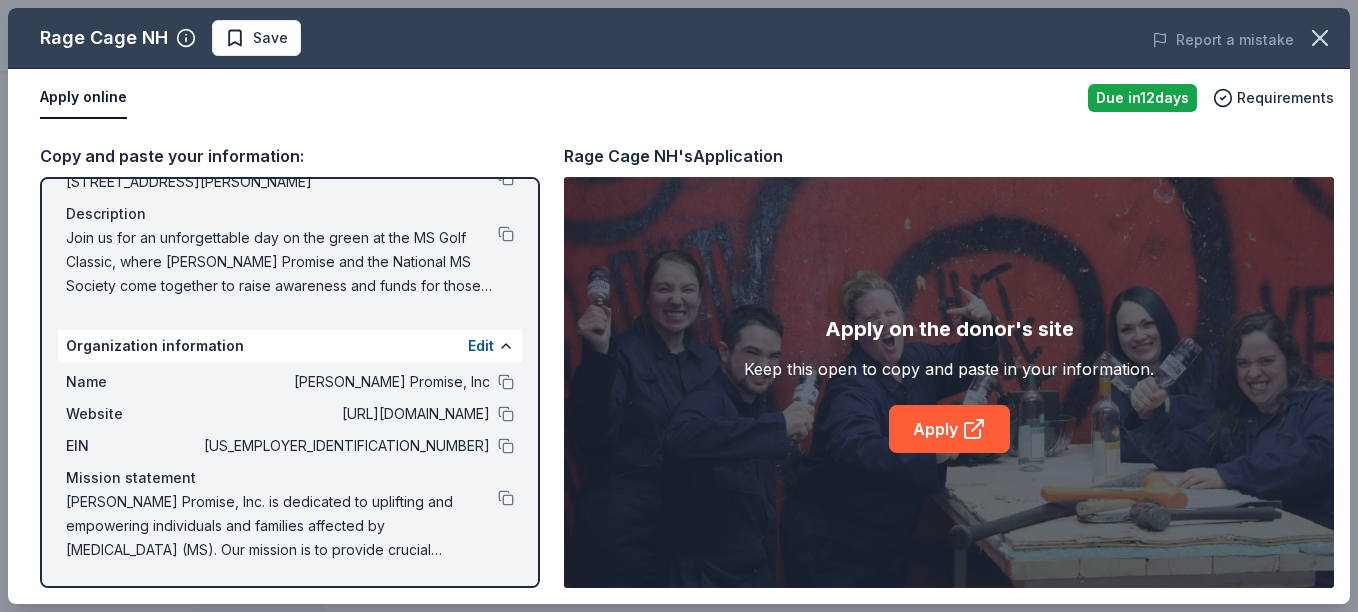 click on "Description" at bounding box center (290, 214) 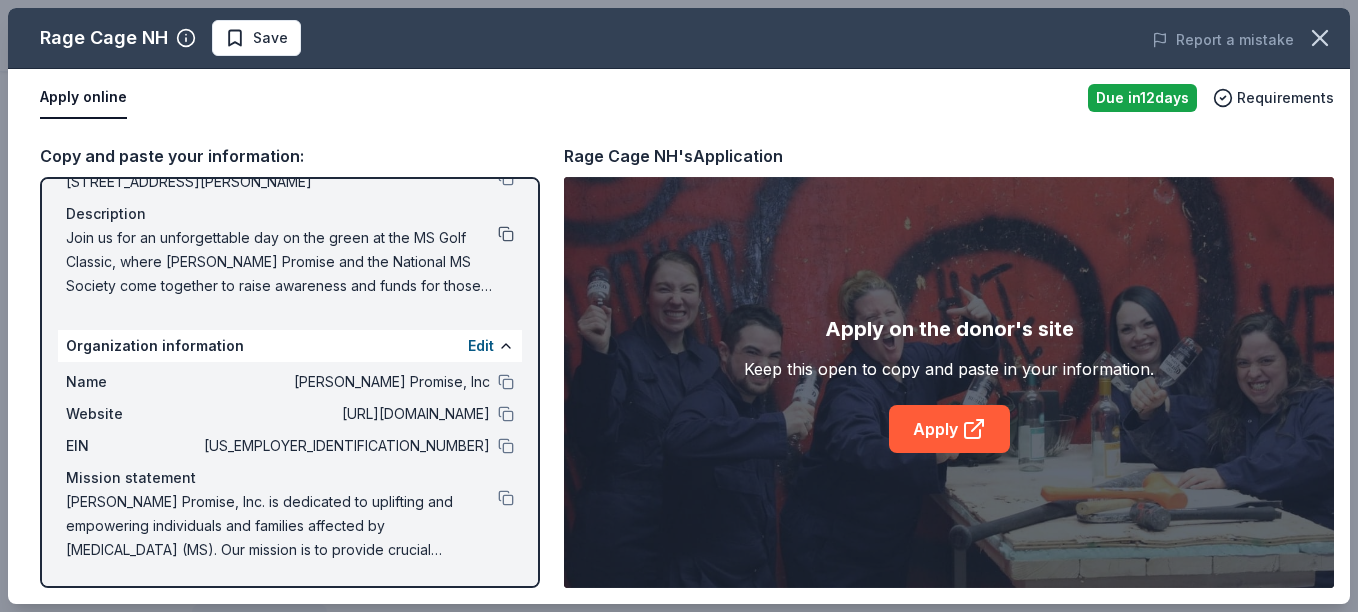click at bounding box center (506, 234) 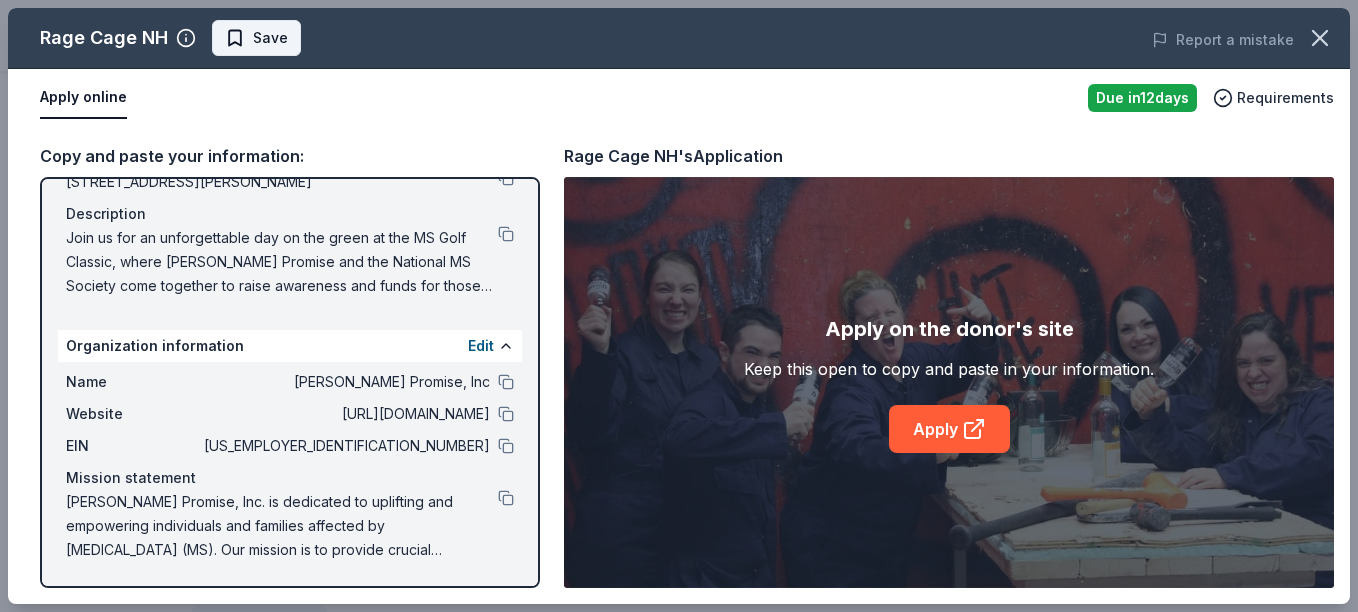 click on "Save" at bounding box center (256, 38) 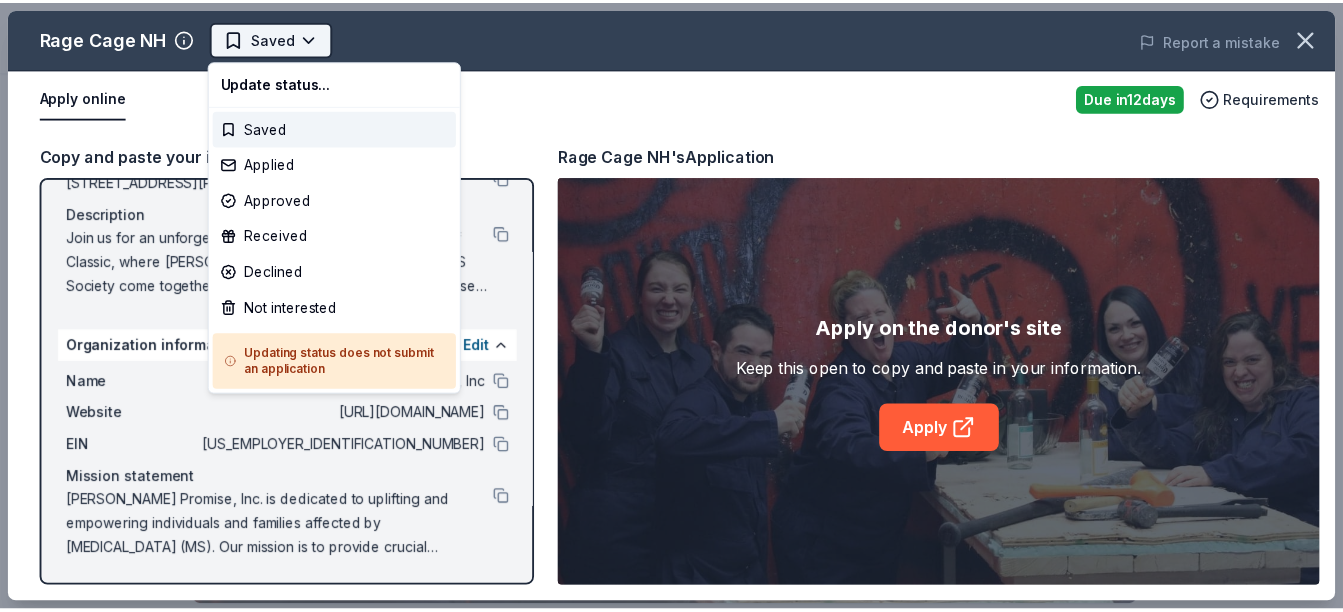 scroll, scrollTop: 0, scrollLeft: 0, axis: both 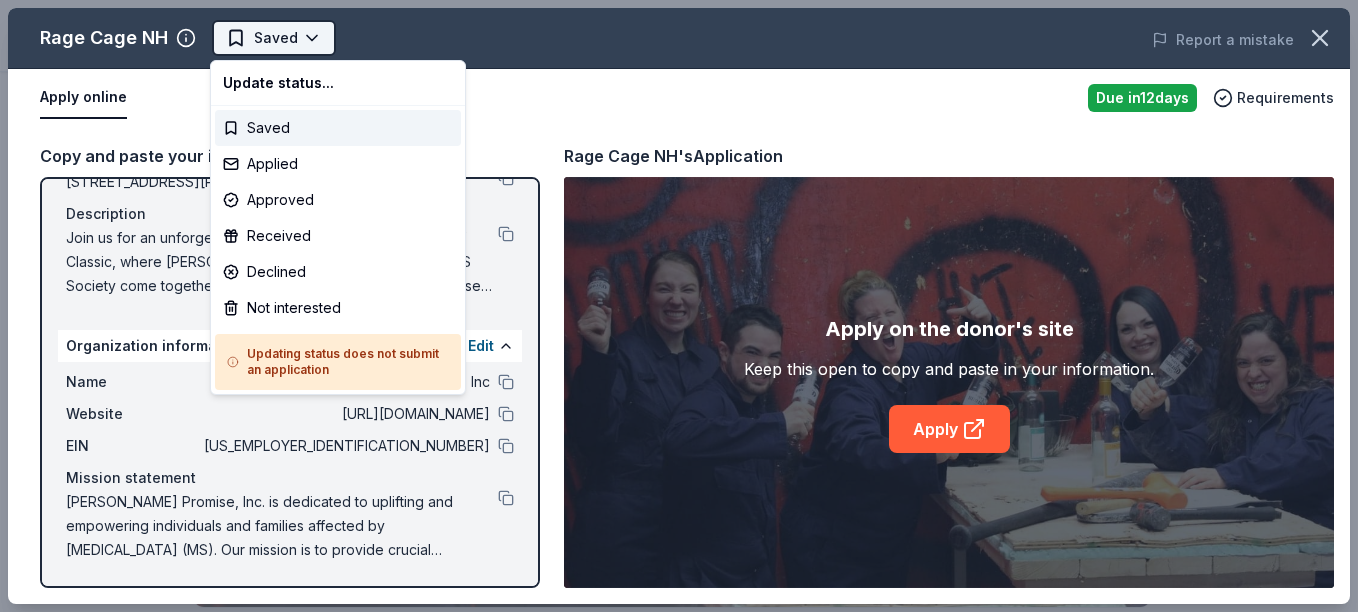 click on "MS Golf Classic - Swinging for a Cure Saved Apply Due in  12  days Share Rage Cage NH New Share Donating in NH (Nashua) Rage Cage NH offers a unique smash and paint experience in Nashua, NH, providing stress relief through smash rooms, paint splatter, and foam pits for parties and events. What they donate Gift cards Auction & raffle Donation is small & easy to send to guests You may submit applications every   year .    You may receive donations every   year Who they donate to  Preferred 501(c)(3) preferred  Ineligible Religious organizations; Political organizations; Sectarian organizations; Scholarship requests; Individual requests Individuals Political Religious We ' re collecting data on   approval rate ; check back soon. We ' re collecting data on   donation value ; check back soon. Due in  12  days Apply Saved Updated  30 days  ago Report a mistake New Be the first to review this company! Leave a review Similar donors 1   apply  last week 12  days left Online app Cape Air New 12  days left Online app 12" at bounding box center [671, 306] 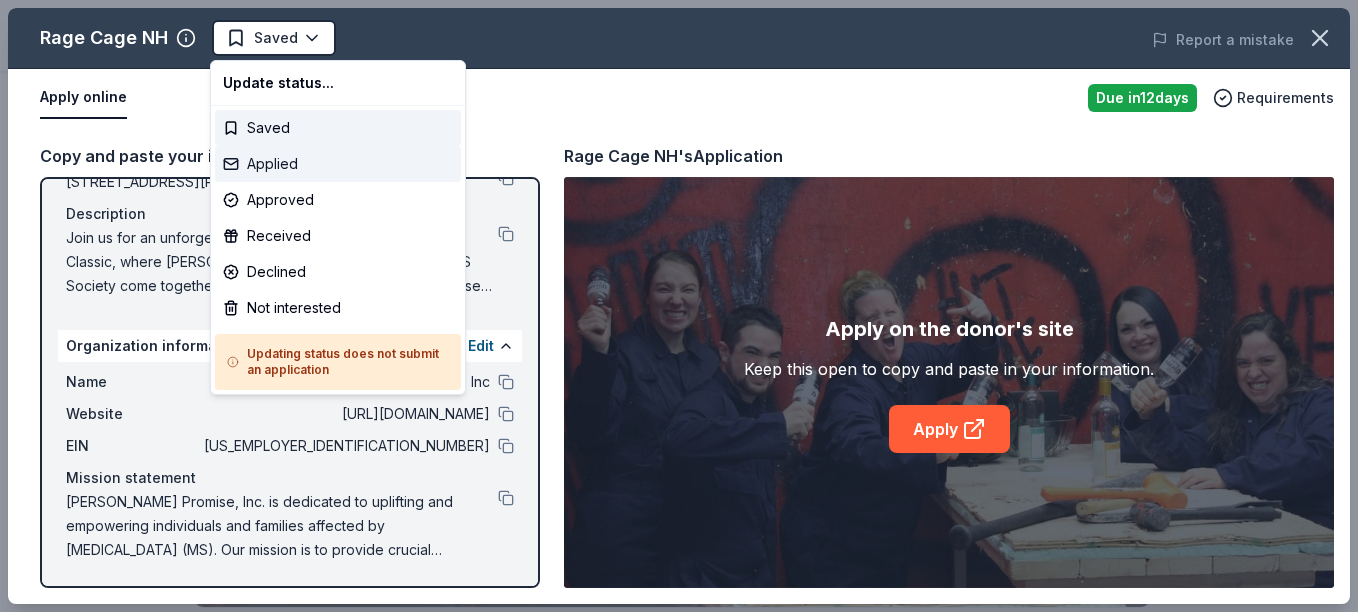 click on "Applied" at bounding box center (338, 164) 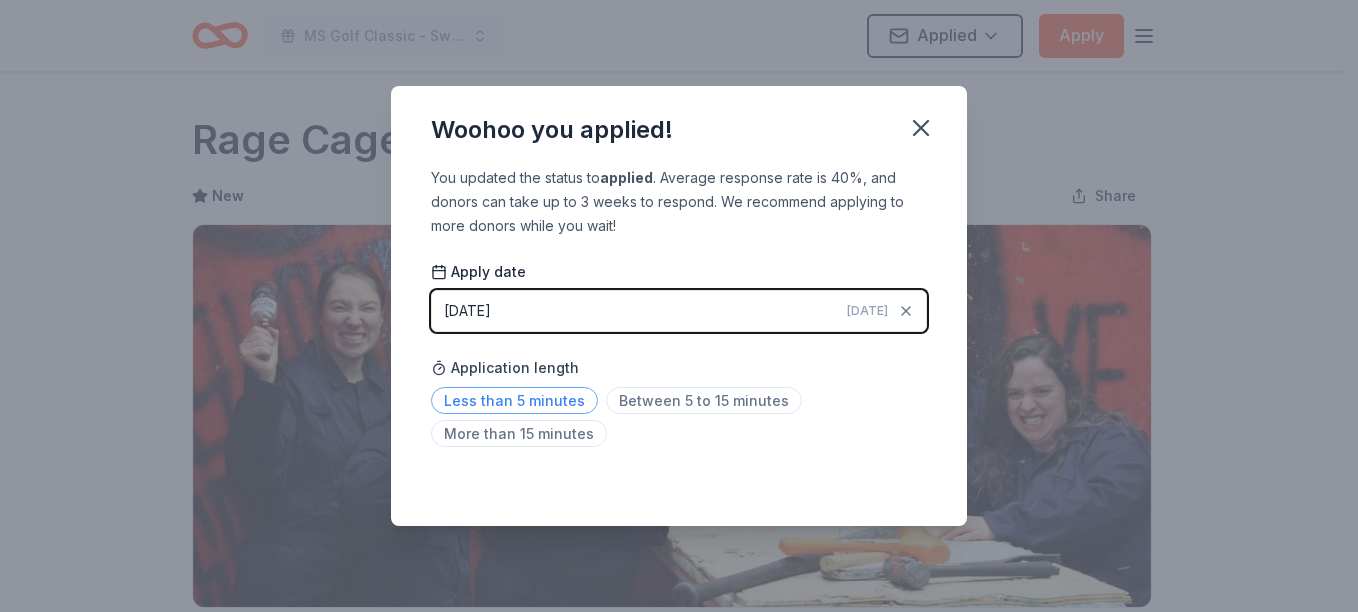 click on "Less than 5 minutes" at bounding box center (514, 400) 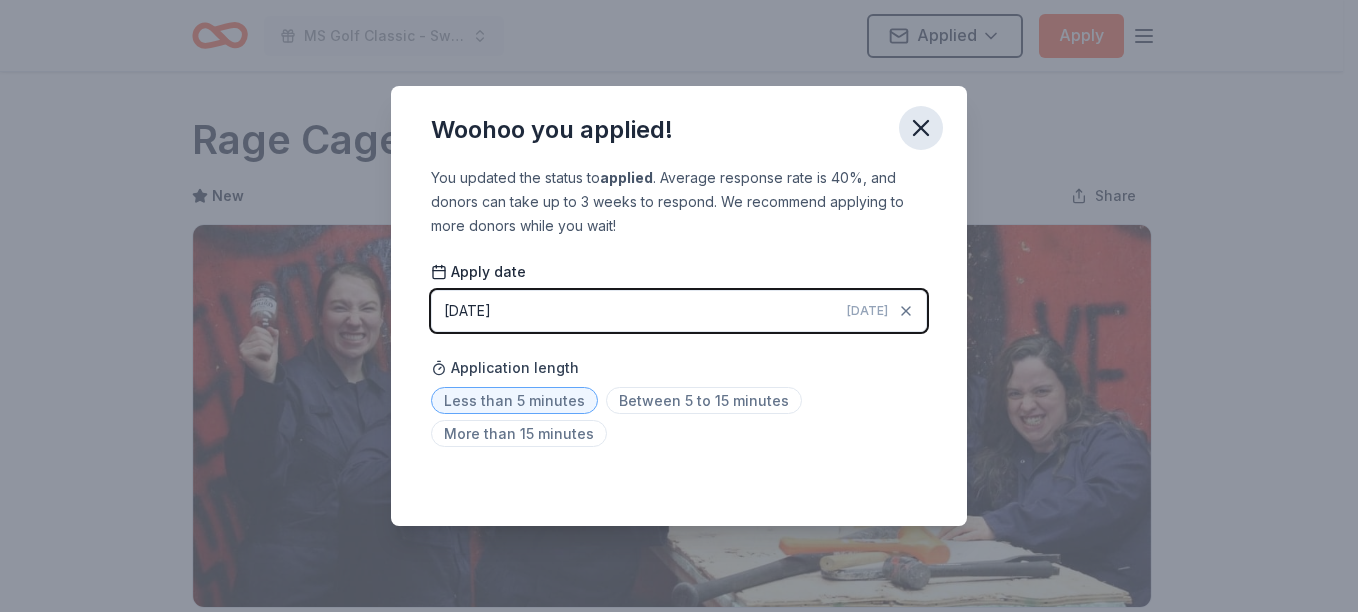 click 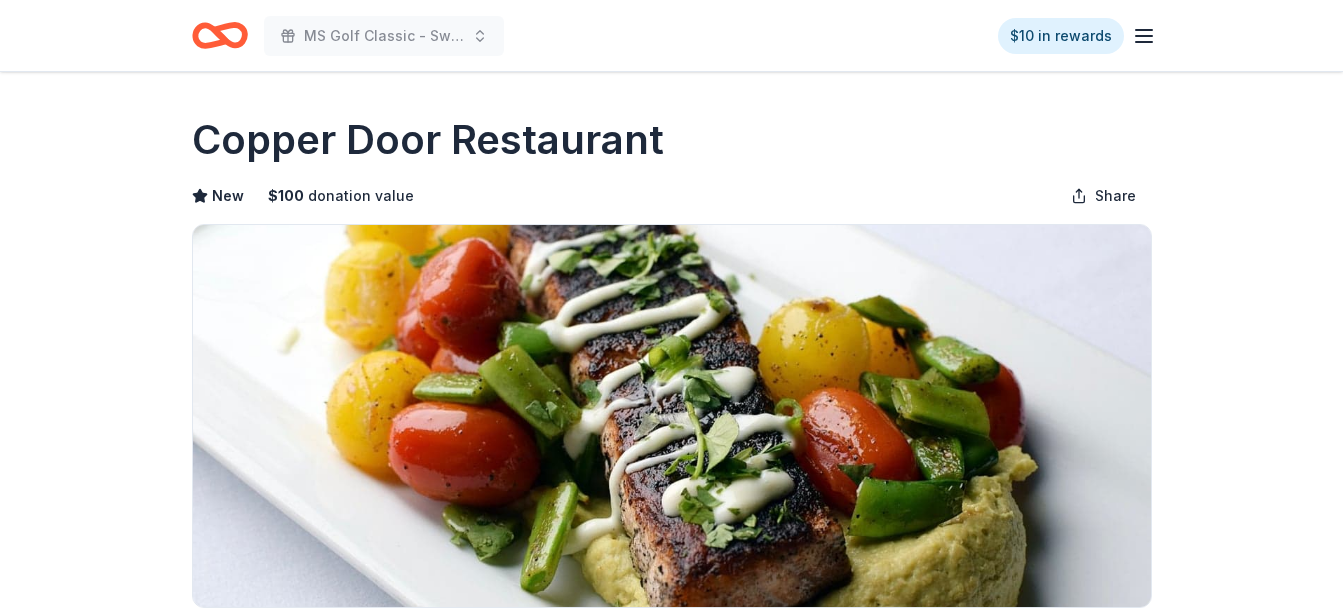 scroll, scrollTop: 0, scrollLeft: 0, axis: both 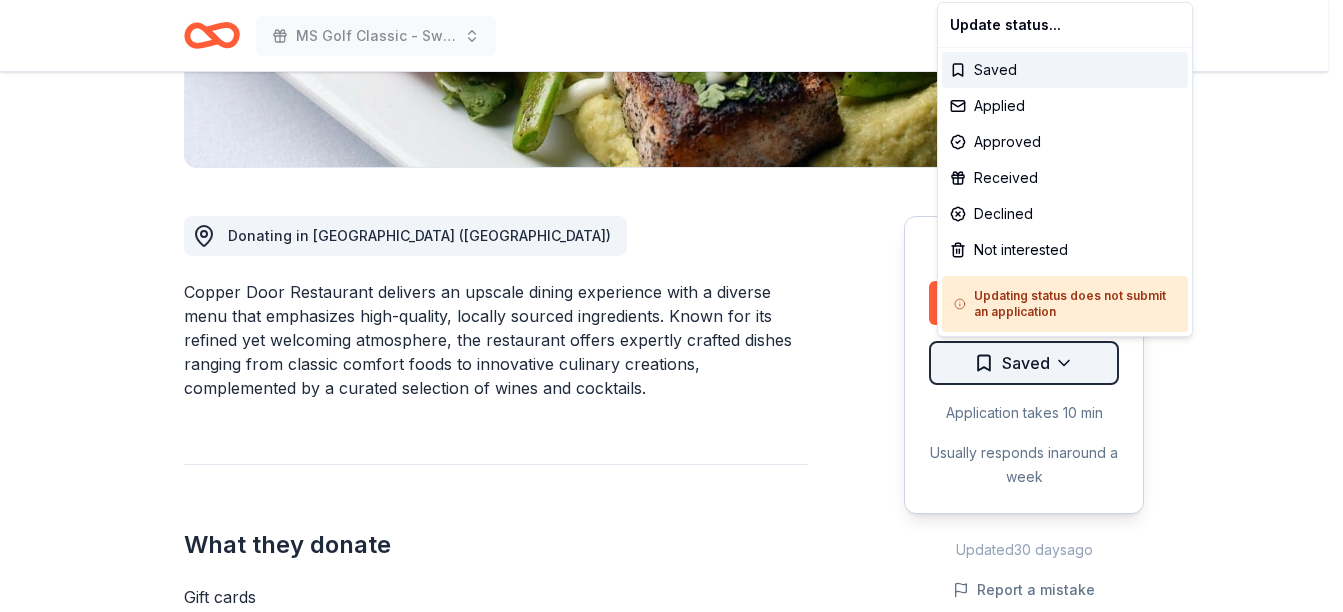 click on "MS Golf Classic - Swinging for a Cure $10 in rewards Due in  14  days Share Copper Door Restaurant New $ 100 donation value Share Donating in NH (Bedford) Copper Door Restaurant delivers an upscale dining experience with a diverse menu that emphasizes high-quality, locally sourced ingredients. Known for its refined yet welcoming atmosphere, the restaurant offers expertly crafted dishes ranging from classic comfort foods to innovative culinary creations, complemented by a curated selection of wines and cocktails. What they donate Gift cards Meals Auction & raffle Donation is small & easy to send to guests Who they donate to  Preferred 501(c)(3) preferred We ' re collecting data on   approval rate ; check back soon. $ 100 donation value (average) <1% <1% 100% <1% $0 → $50 $50 → $100 $100 → $150 $150 → $200 Copper Door Restaurant's donation is  consistent :  they donate the same value regardlesss of the application. Due in  14  days Apply Saved Application takes 10 min Usually responds in  around a week" at bounding box center (671, -134) 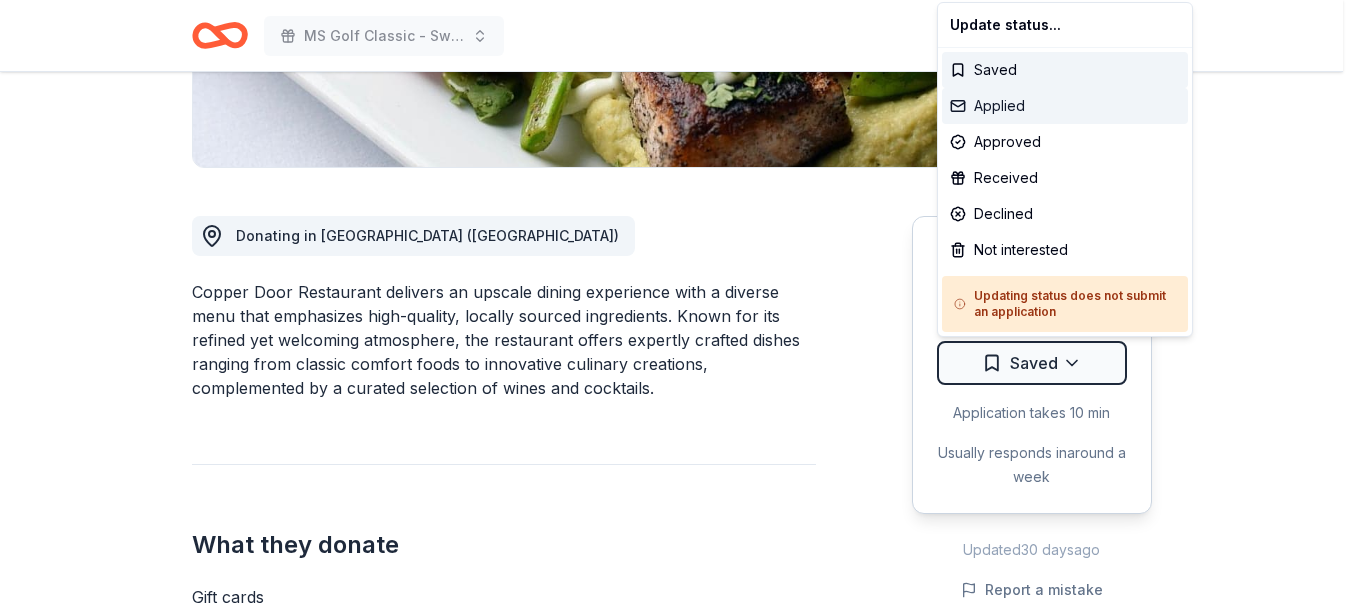 click on "Applied" at bounding box center [1065, 106] 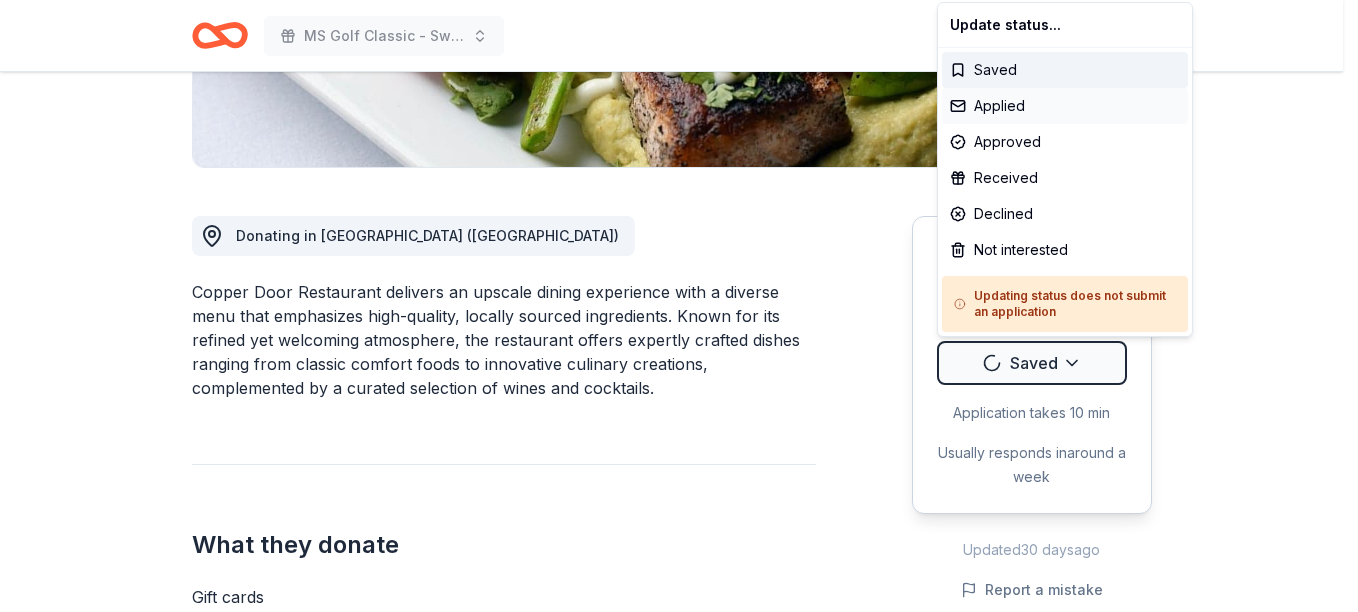 scroll, scrollTop: 0, scrollLeft: 0, axis: both 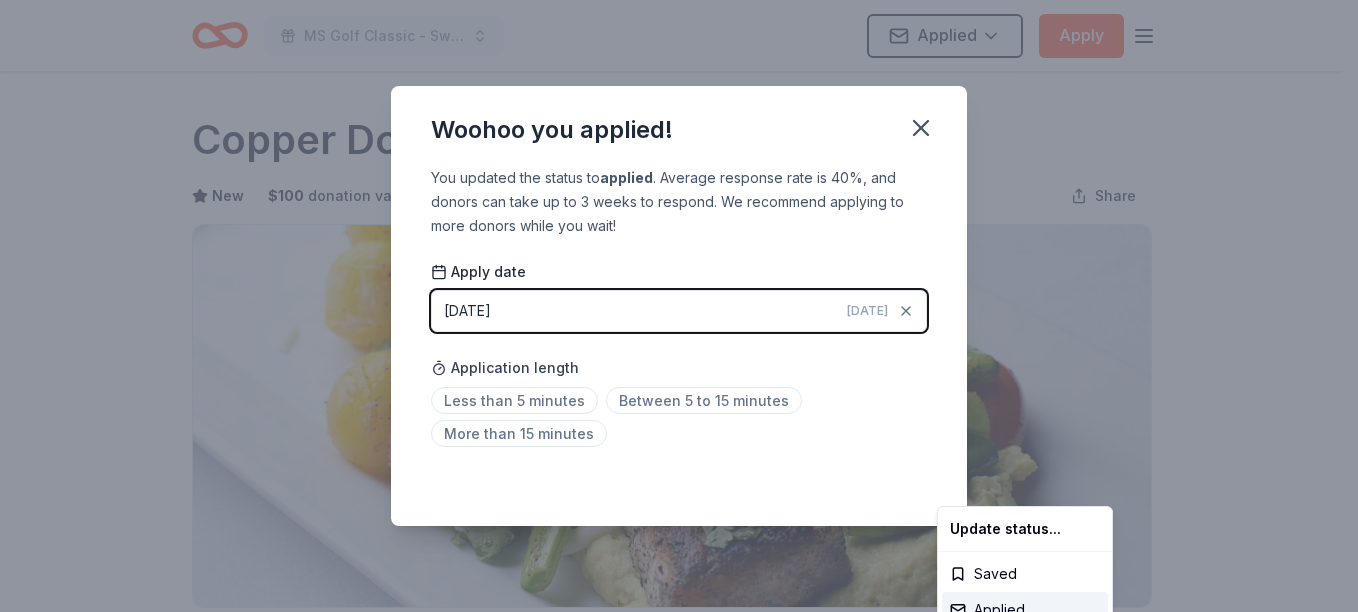 click on "MS Golf Classic - Swinging for a Cure Applied Apply Due in  14  days Share Copper Door Restaurant New $ 100 donation value Share Donating in NH (Bedford) Copper Door Restaurant delivers an upscale dining experience with a diverse menu that emphasizes high-quality, locally sourced ingredients. Known for its refined yet welcoming atmosphere, the restaurant offers expertly crafted dishes ranging from classic comfort foods to innovative culinary creations, complemented by a curated selection of wines and cocktails. What they donate Gift cards Meals Auction & raffle Donation is small & easy to send to guests Who they donate to  Preferred 501(c)(3) preferred We ' re collecting data on   approval rate ; check back soon. $ 100 donation value (average) <1% <1% 100% <1% $0 → $50 $50 → $100 $100 → $150 $150 → $200 Copper Door Restaurant's donation is  consistent :  they donate the same value regardlesss of the application. Due in  14  days Apply Applied Application takes 10 min Usually responds in  around a week" at bounding box center [679, 306] 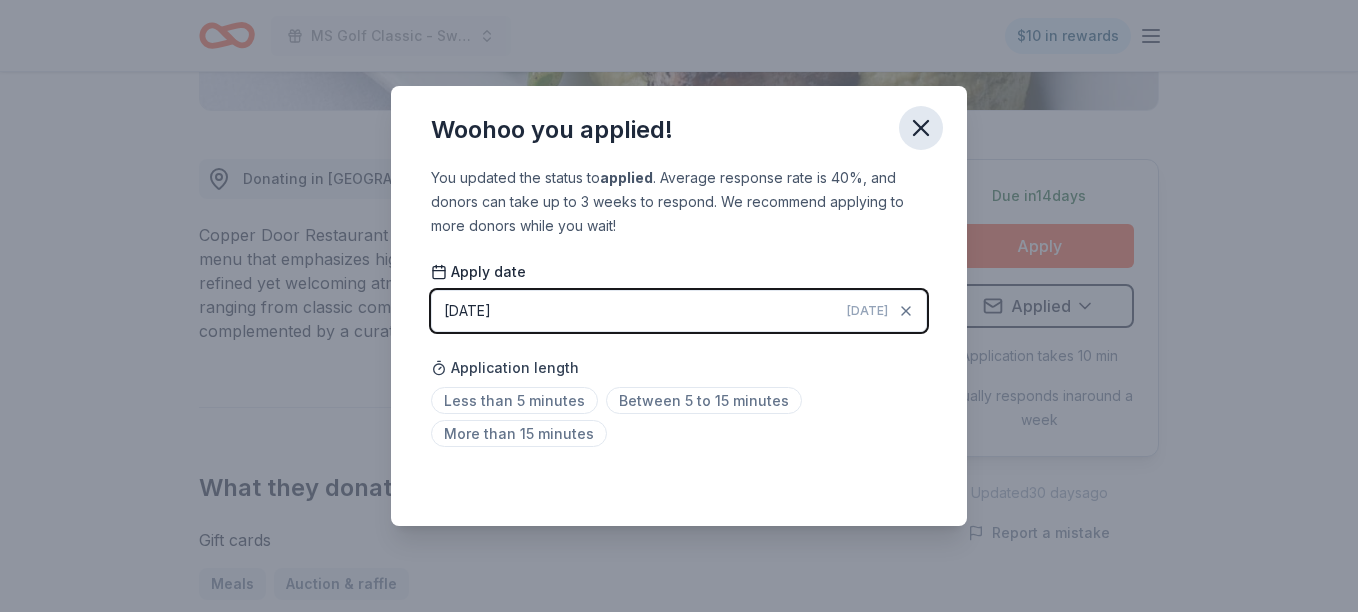 click 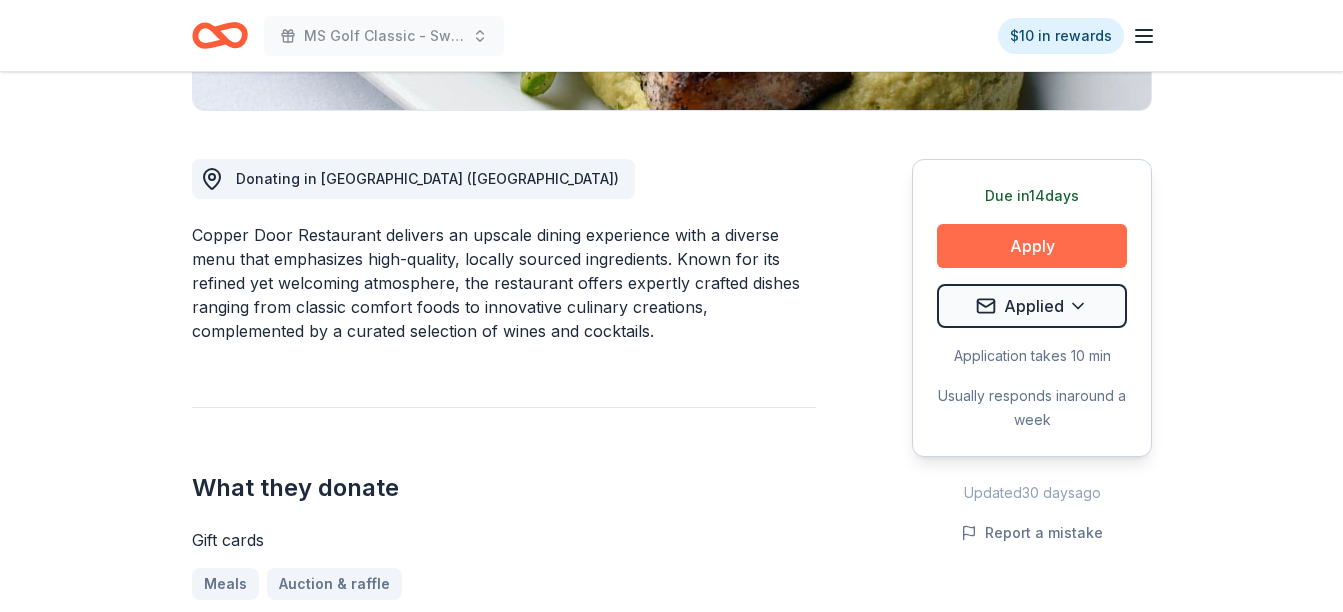 click on "Apply" at bounding box center (1032, 246) 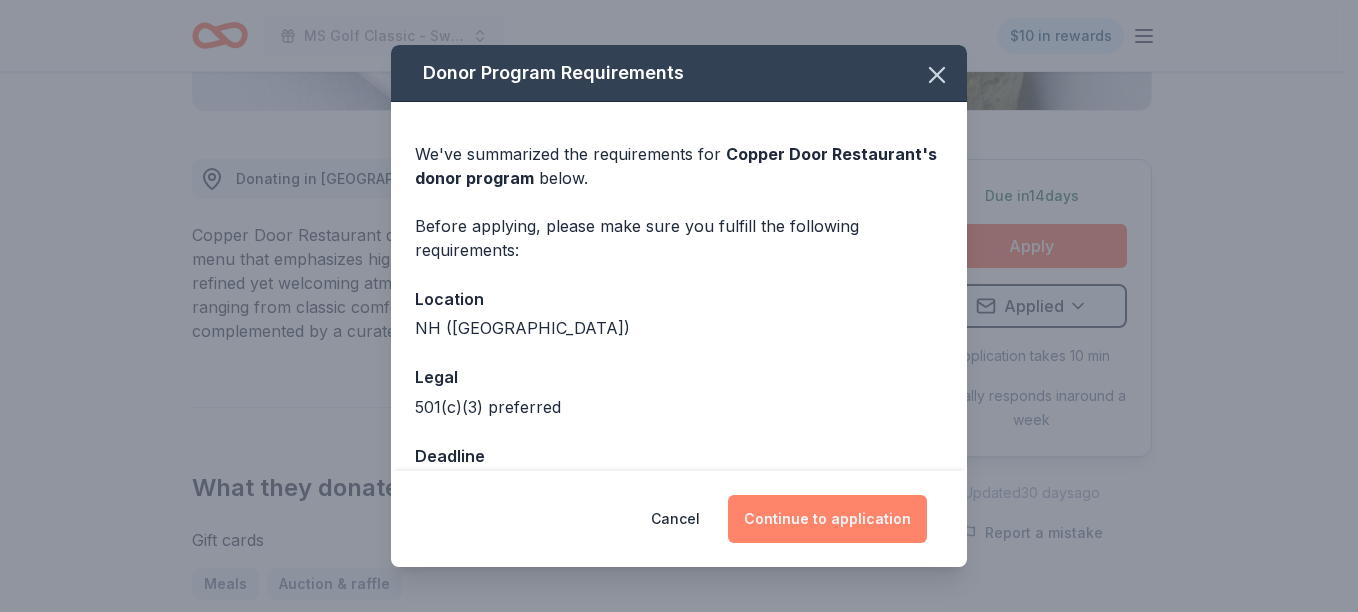 click on "Continue to application" at bounding box center (827, 519) 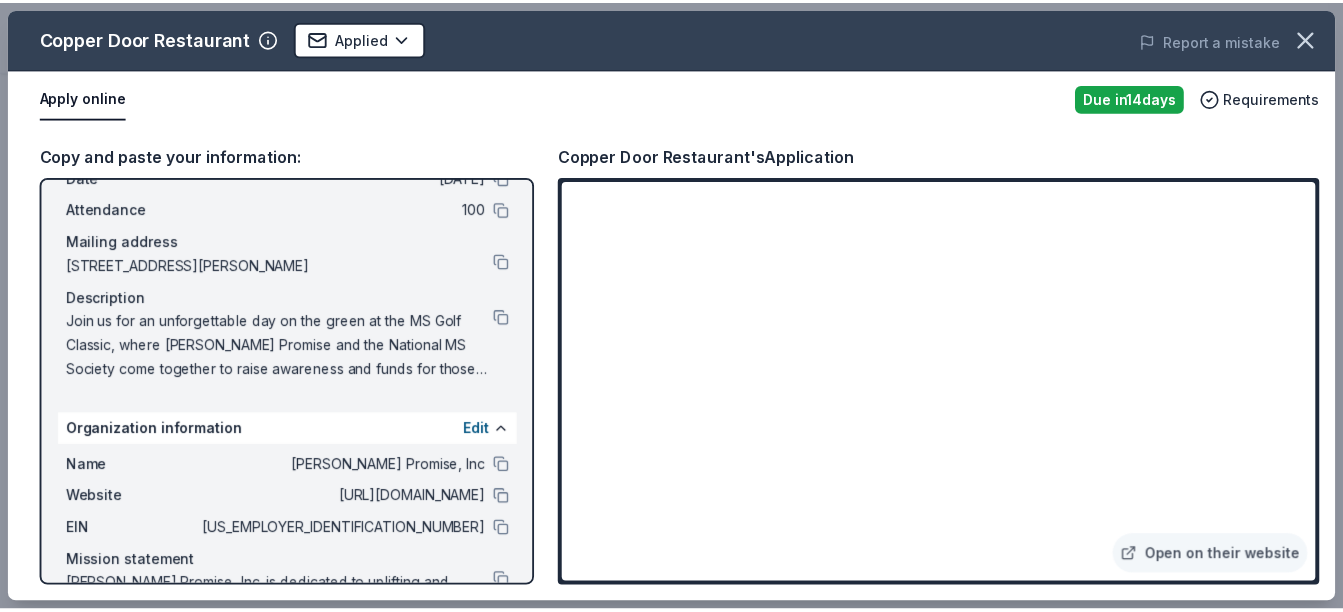scroll, scrollTop: 120, scrollLeft: 0, axis: vertical 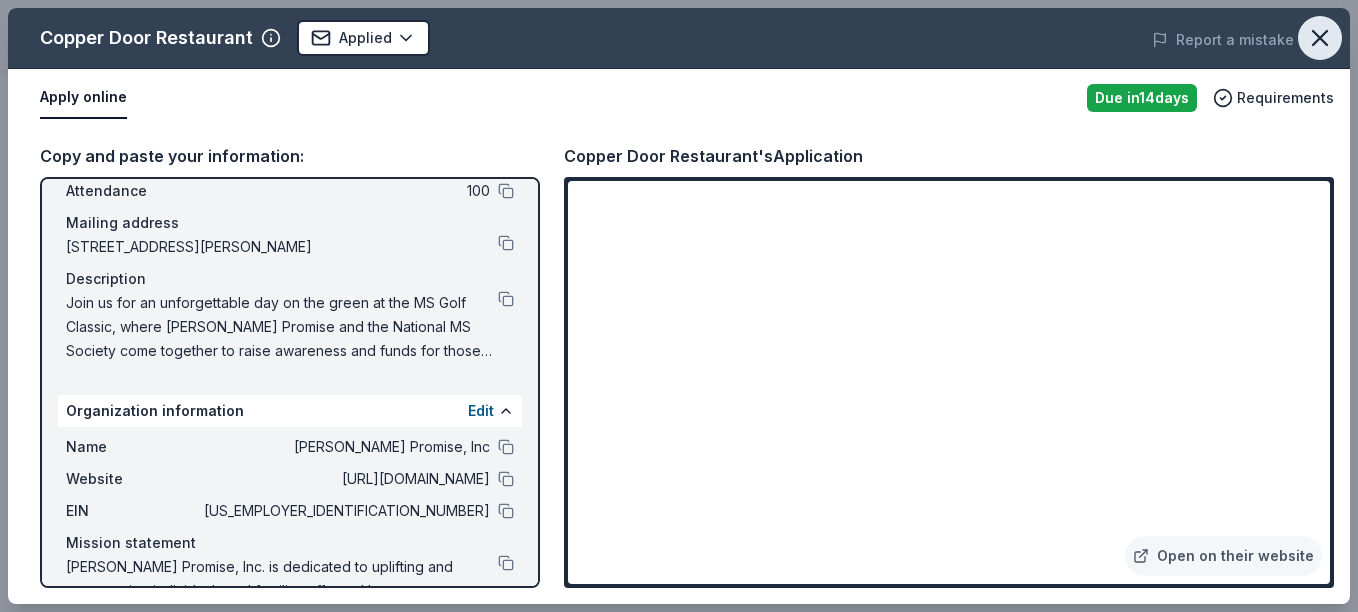 click 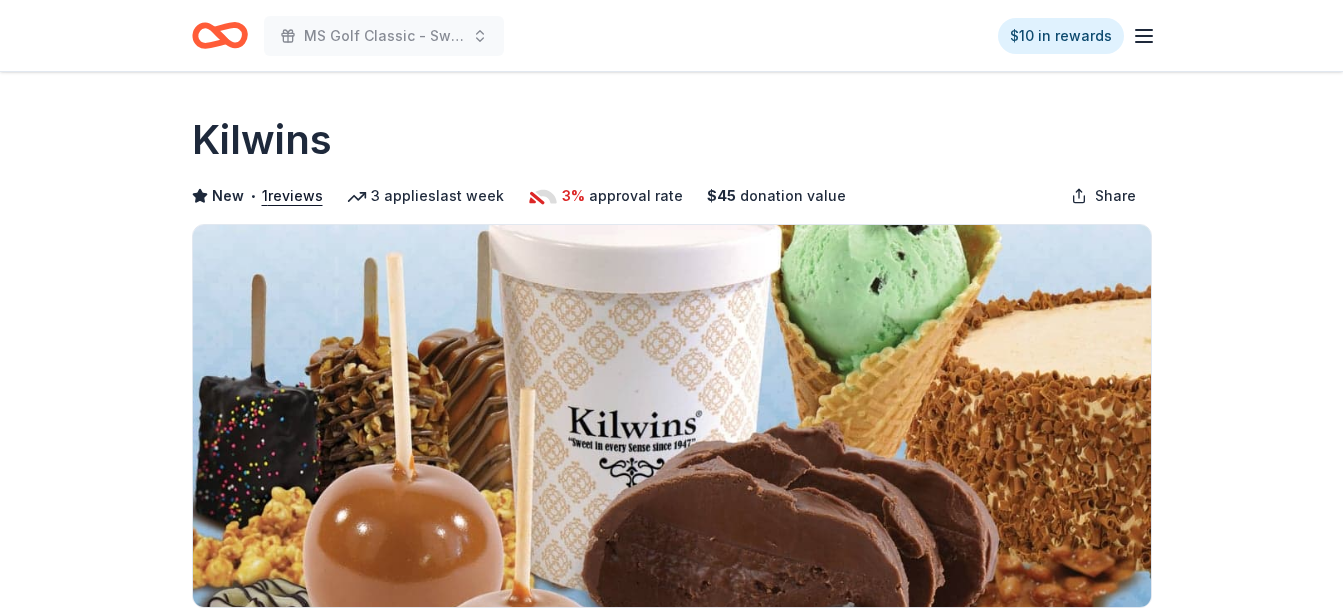 scroll, scrollTop: 0, scrollLeft: 0, axis: both 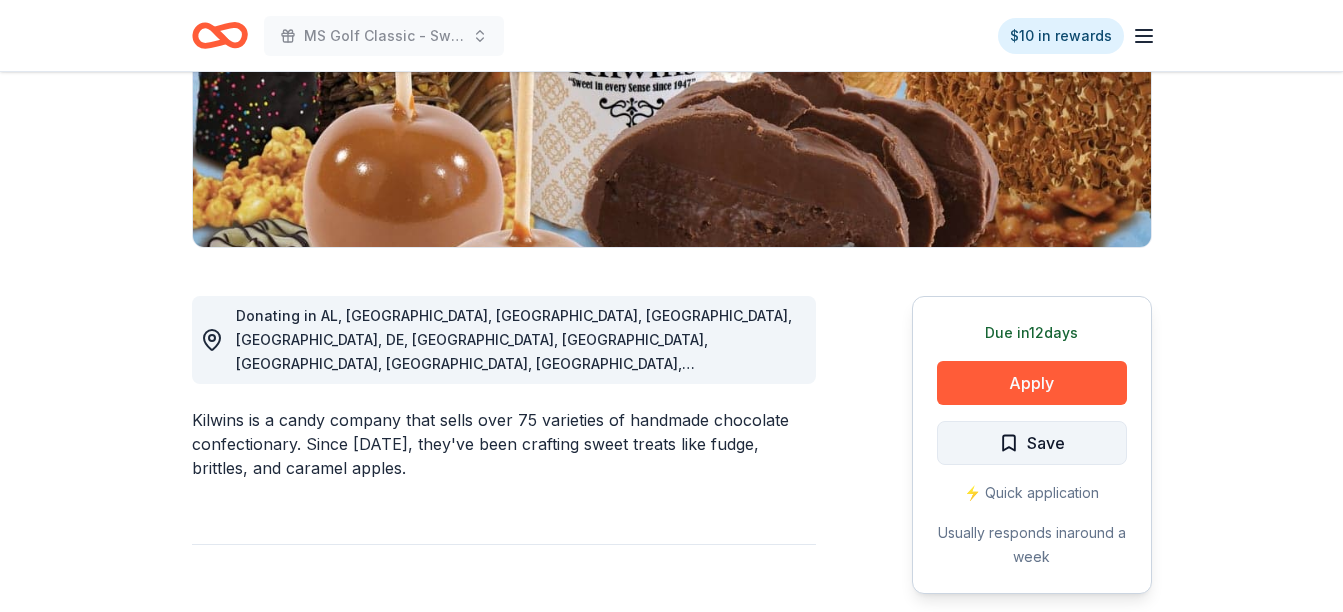 click on "Save" at bounding box center (1046, 443) 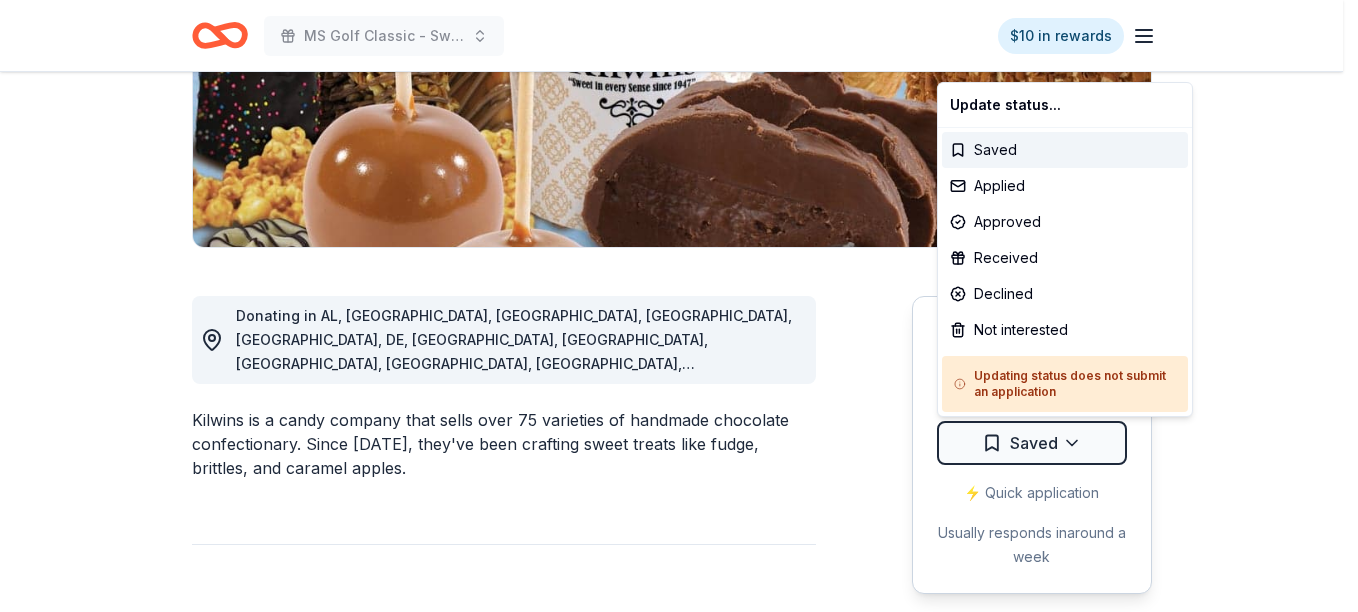 click on "MS Golf Classic - Swinging for a Cure $10 in rewards Due in  12  days Share Kilwins New • 1  reviews 3   applies  last week 3% approval rate $ 45 donation value Share Donating in AL, AR, CO, CT, DC, DE, FL, GA, IL, IN, LA, MA, MI, MO, MS, NC, NH, NJ, NY, OH, OK, PA, RI, SC, TN, TX, VA, WI Kilwins is a candy company that sells over 75 varieties of handmade chocolate confectionary. Since 1947, they've been crafting sweet treats like fudge, brittles, and caramel apples. What they donate Chocolate products, gift card(s), gift basket(s) Desserts Auction & raffle Snacks Donation is small & easy to send to guests Who they donate to Kilwins  hasn ' t listed any preferences or eligibility criteria. Due in  12  days Apply Saved ⚡️ Quick application Usually responds in  around a week Updated  30 days  ago Report a mistake 3% approval rate 3 % approved 4 % declined 92 % no response Kilwins is  a selective donor :  be sure to spend extra time on this application if you want a donation. $ 45 donation value (average)" at bounding box center [679, -54] 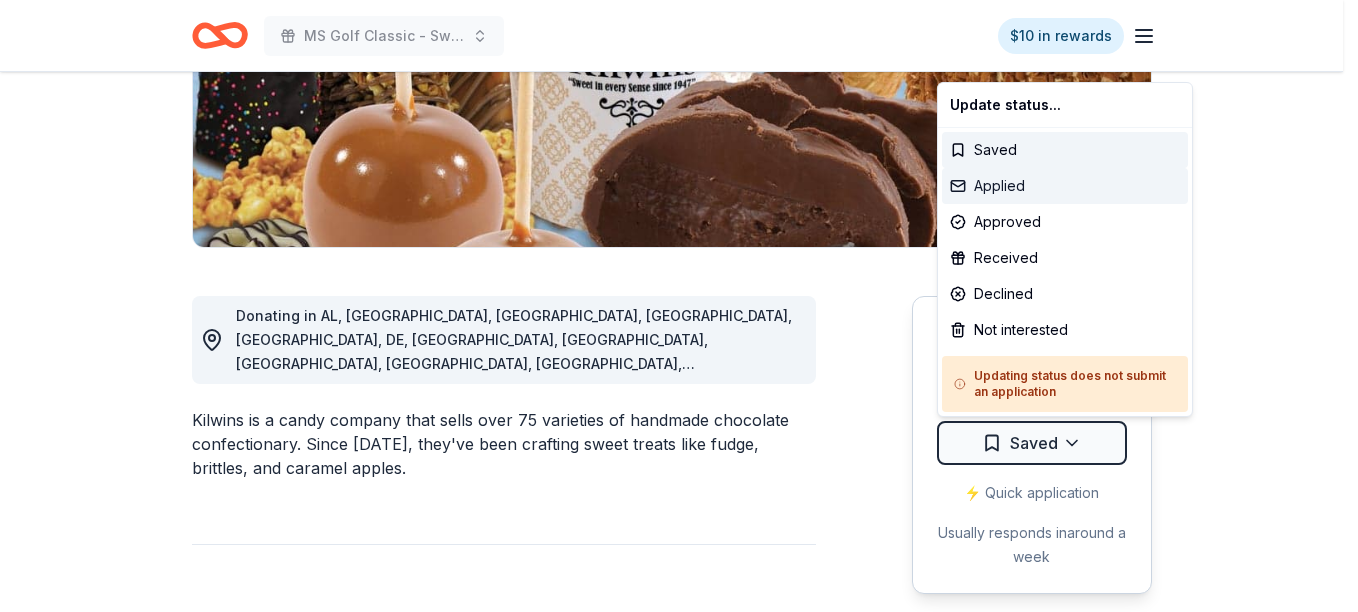 click on "Applied" at bounding box center [1065, 186] 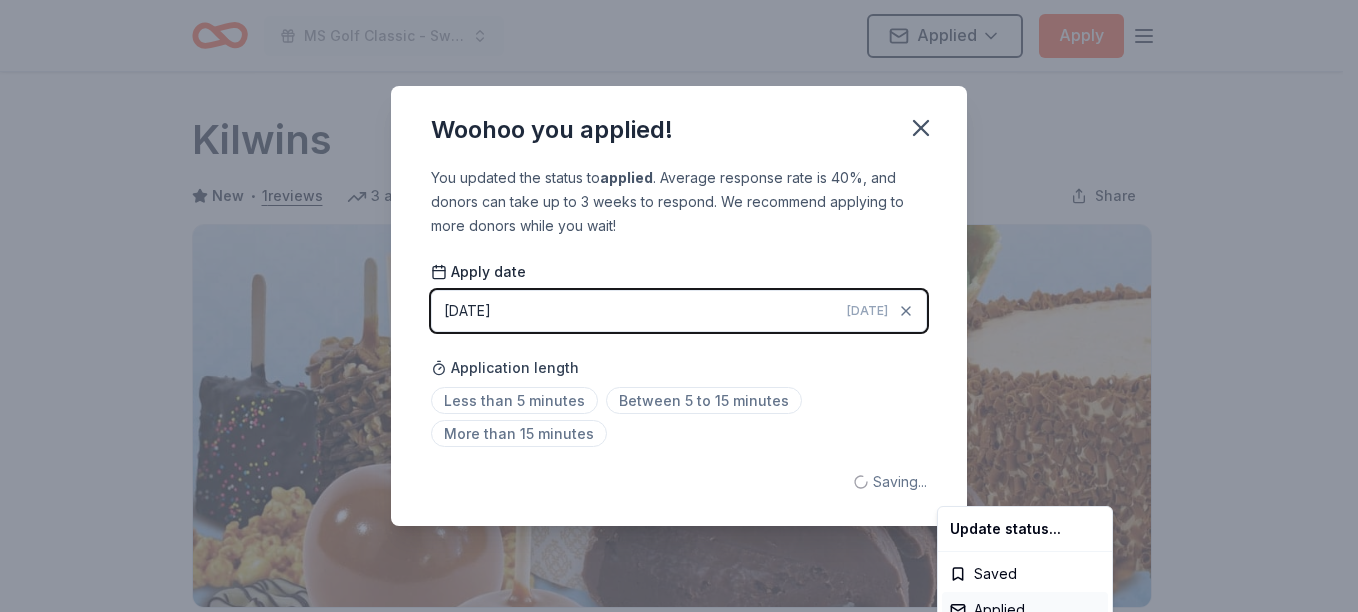 scroll, scrollTop: 0, scrollLeft: 0, axis: both 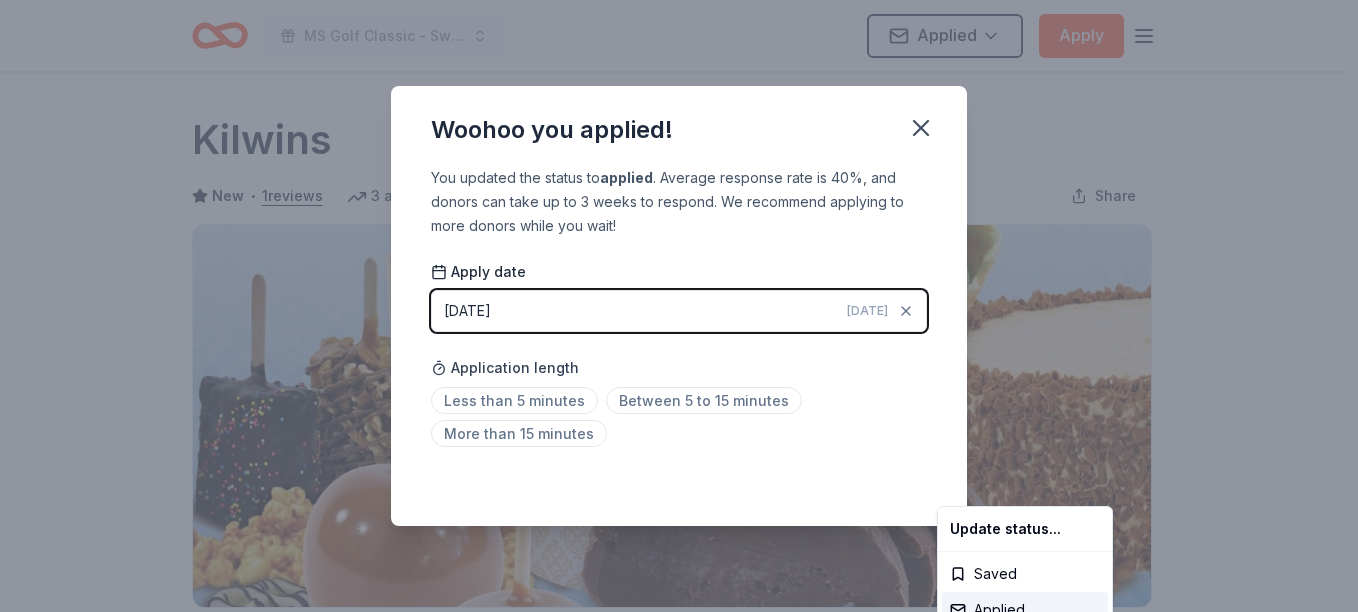 click on "MS Golf Classic - Swinging for a Cure Applied Apply Due in  12  days Share Kilwins New • 1  reviews 3   applies  last week 3% approval rate $ 45 donation value Share Donating in AL, AR, CO, CT, DC, DE, FL, GA, IL, IN, LA, MA, MI, MO, MS, NC, NH, NJ, NY, OH, OK, PA, RI, SC, TN, TX, VA, WI Kilwins is a candy company that sells over 75 varieties of handmade chocolate confectionary. Since 1947, they've been crafting sweet treats like fudge, brittles, and caramel apples. What they donate Chocolate products, gift card(s), gift basket(s) Desserts Auction & raffle Snacks Donation is small & easy to send to guests Who they donate to Kilwins  hasn ' t listed any preferences or eligibility criteria. Due in  12  days Apply Applied ⚡️ Quick application Usually responds in  around a week Updated  30 days  ago Report a mistake 3% approval rate 3 % approved 4 % declined 92 % no response Kilwins is  a selective donor :  be sure to spend extra time on this application if you want a donation. $ 45 donation value (average)" at bounding box center (679, 306) 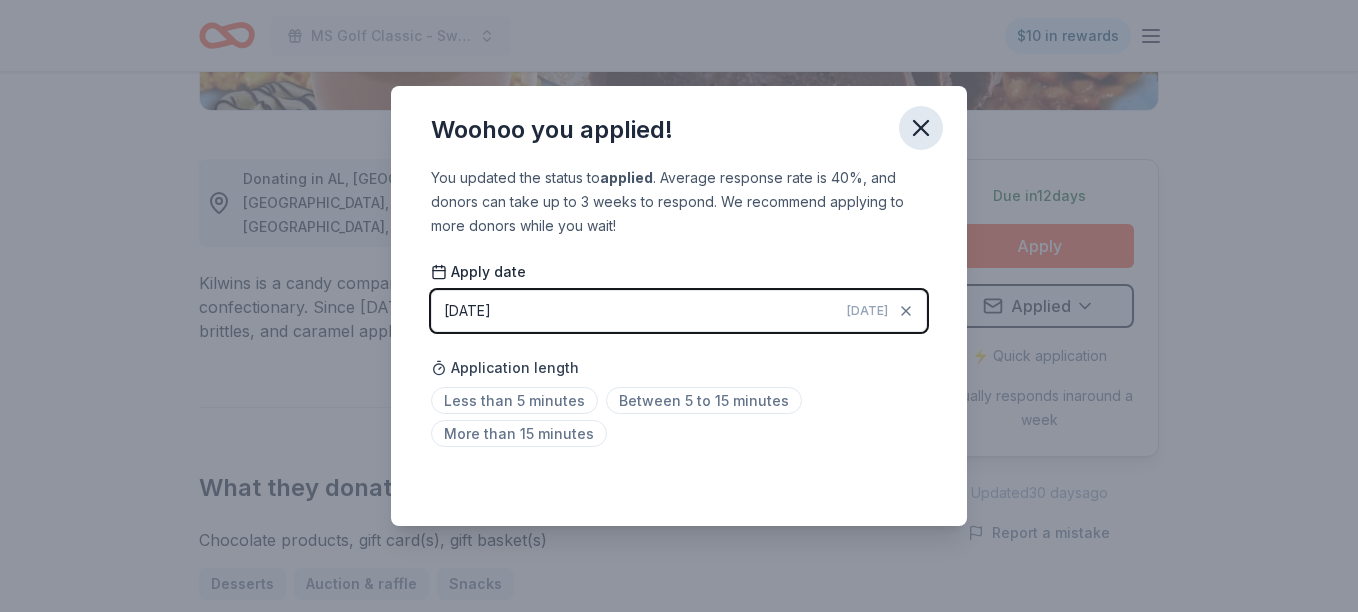 click 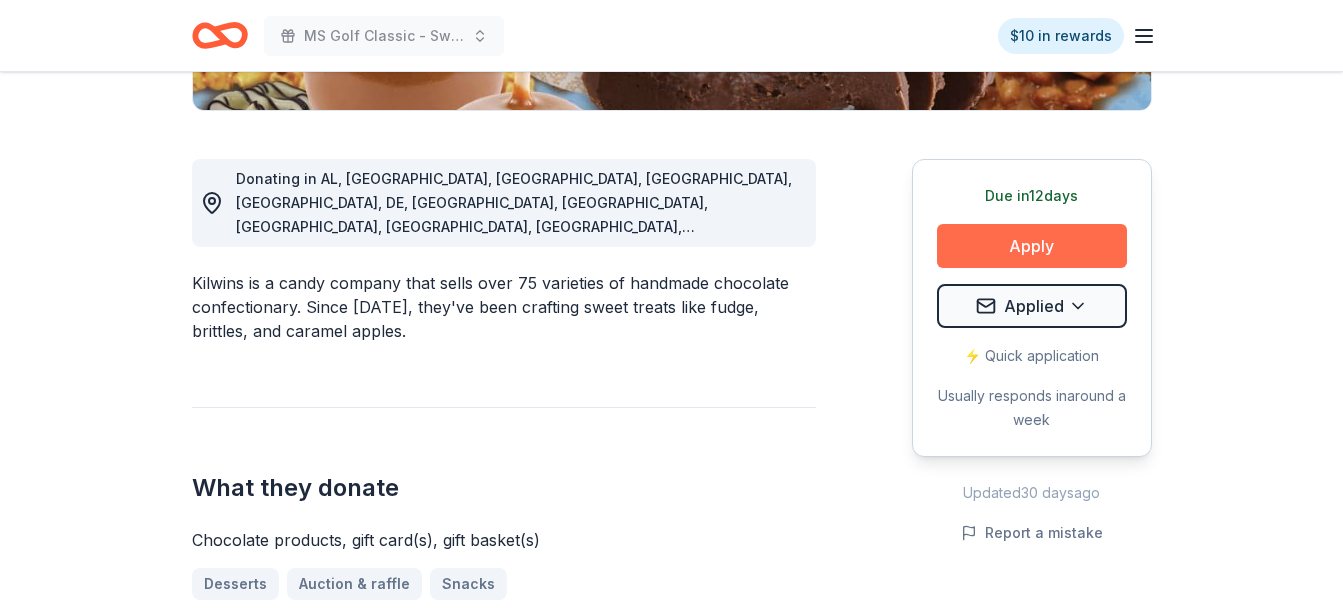 click on "Apply" at bounding box center [1032, 246] 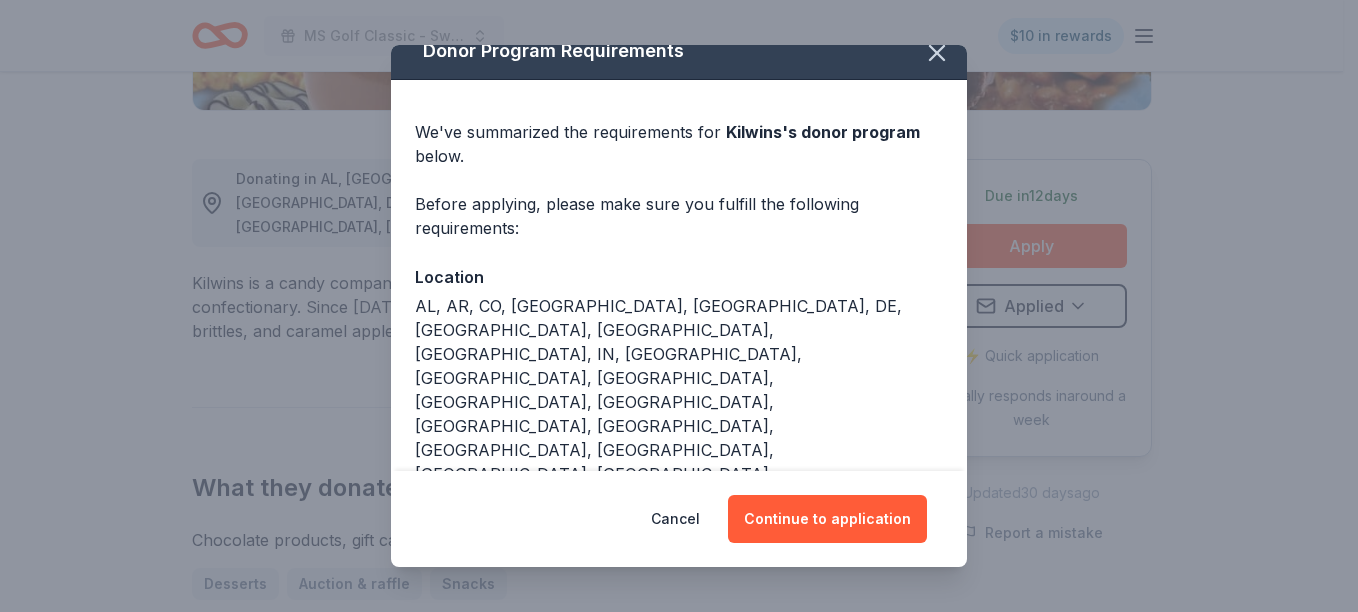 scroll, scrollTop: 28, scrollLeft: 0, axis: vertical 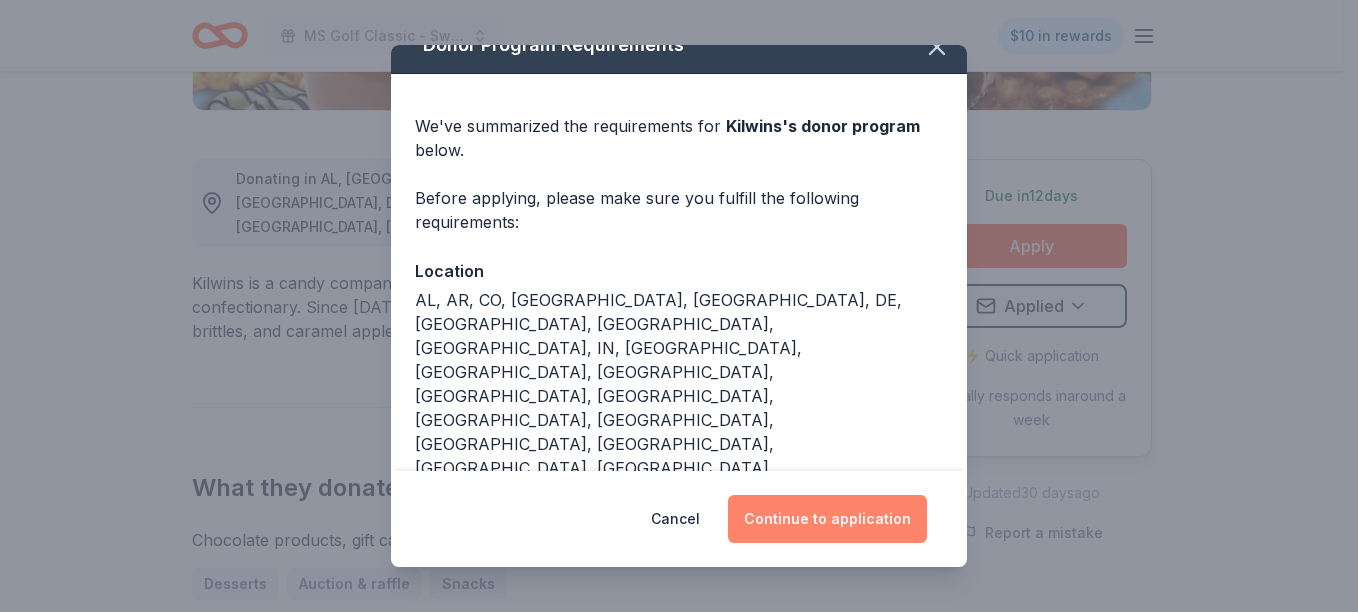 click on "Continue to application" at bounding box center (827, 519) 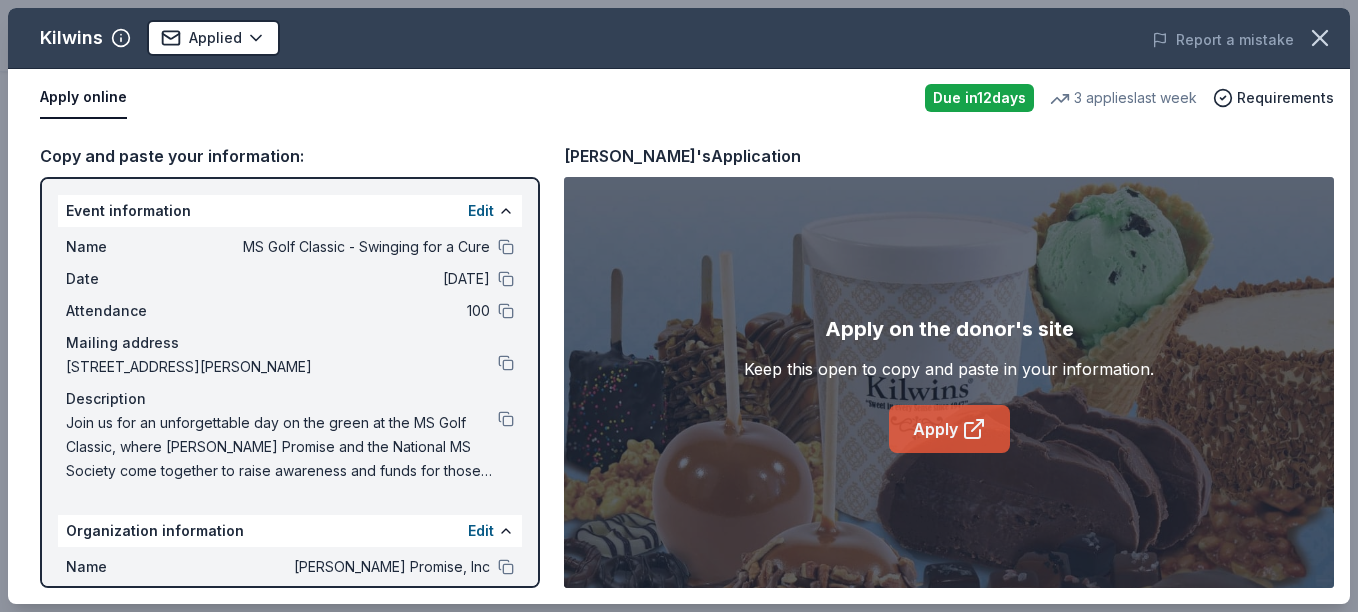 click on "Apply" at bounding box center [949, 429] 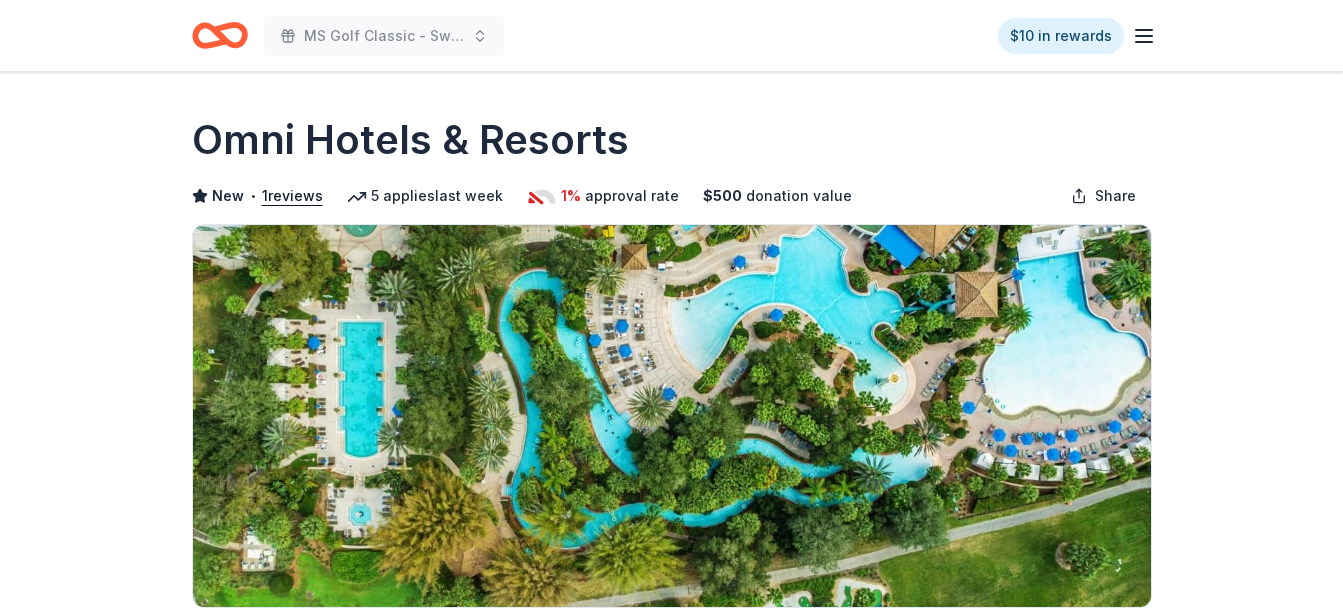 scroll, scrollTop: 0, scrollLeft: 0, axis: both 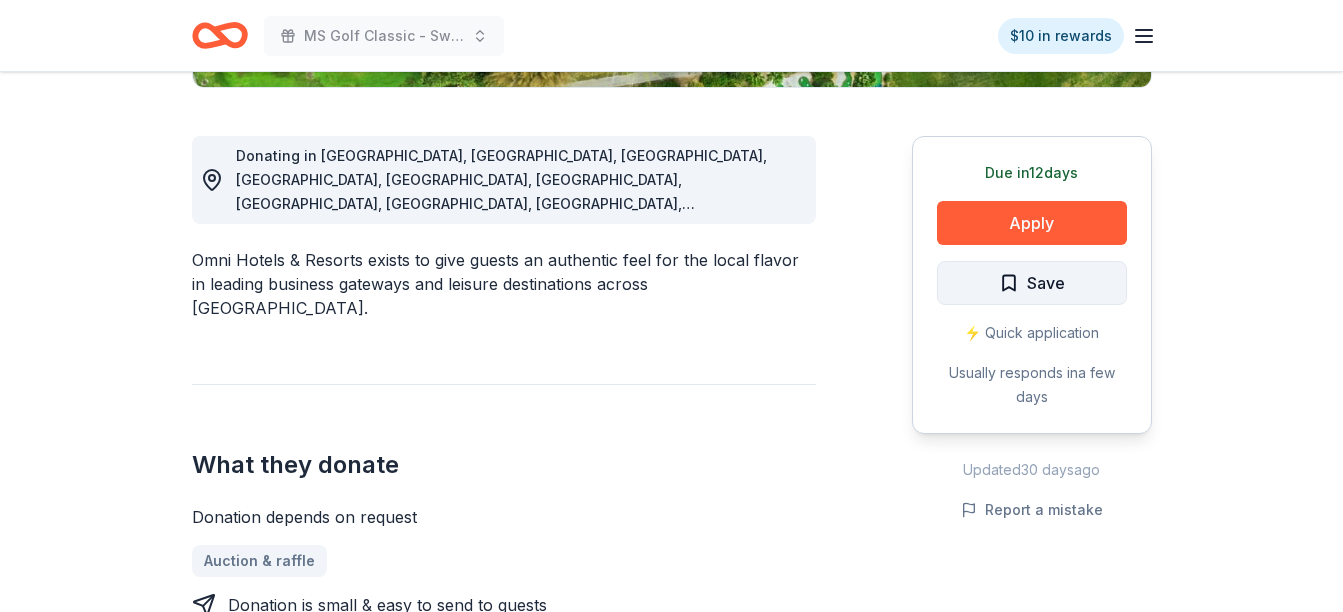 click on "Save" at bounding box center [1046, 283] 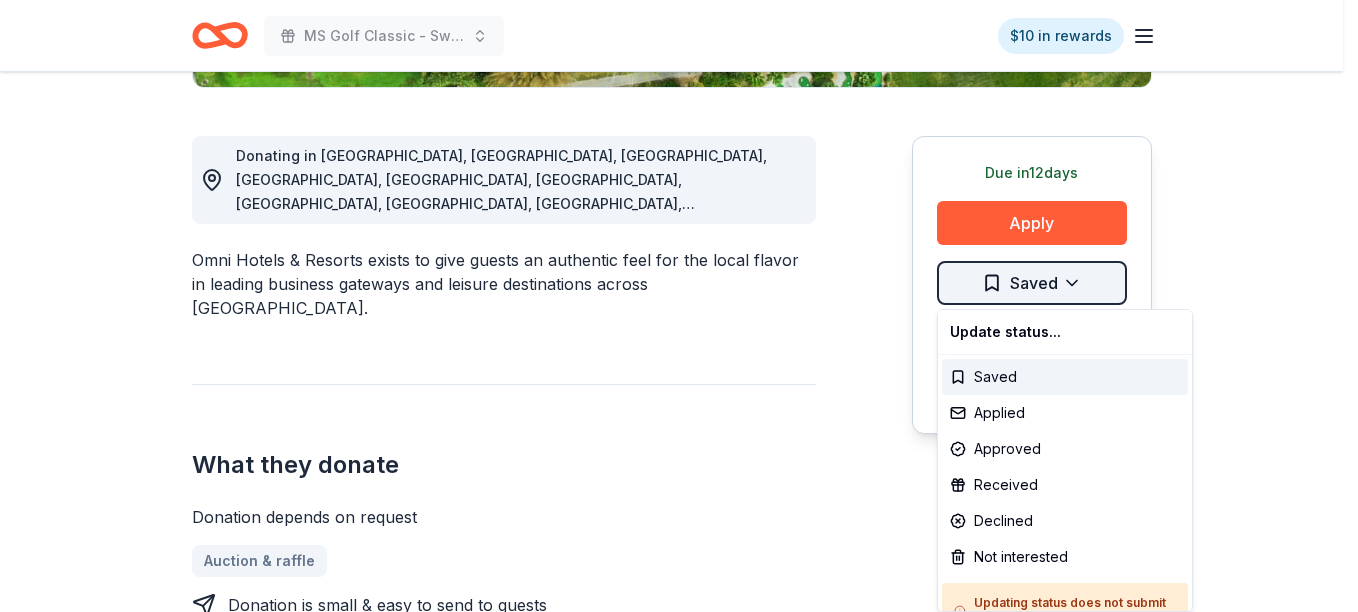 click on "MS Golf Classic - Swinging for a Cure $10 in rewards Due [DATE] Share Omni Hotels & Resorts New • 1  reviews 5   applies  last week 1% approval rate $ 500 donation value Share Donating in [GEOGRAPHIC_DATA], [GEOGRAPHIC_DATA], [GEOGRAPHIC_DATA], [GEOGRAPHIC_DATA], [GEOGRAPHIC_DATA], [GEOGRAPHIC_DATA], [GEOGRAPHIC_DATA], [GEOGRAPHIC_DATA], [GEOGRAPHIC_DATA], [GEOGRAPHIC_DATA], [GEOGRAPHIC_DATA], [GEOGRAPHIC_DATA], [GEOGRAPHIC_DATA], [GEOGRAPHIC_DATA], [GEOGRAPHIC_DATA], [GEOGRAPHIC_DATA], [GEOGRAPHIC_DATA], [GEOGRAPHIC_DATA], [GEOGRAPHIC_DATA], [GEOGRAPHIC_DATA], [GEOGRAPHIC_DATA], [GEOGRAPHIC_DATA], [GEOGRAPHIC_DATA] Omni Hotels & Resorts exists to give guests an authentic feel for the local flavor in leading business gateways and leisure destinations across [GEOGRAPHIC_DATA]. What they donate Donation depends on request Auction & raffle Donation is small & easy to send to guests Who they donate to  Preferred Supports food banks and pantries Poverty & Hunger Due [DATE] Apply Saved ⚡️ Quick application Usually responds in  a few days Updated  [DATE] Report a mistake 1% approval rate 1 % approved 37 % declined 63 % no response Omni Hotels & Resorts is  a selective donor :  be sure to spend extra time on this application if you want a donation. $ 500 donation value (average) 33% 33% <1% 33% $0 → $400 $400 → $800 $800 → $1200" at bounding box center (679, -214) 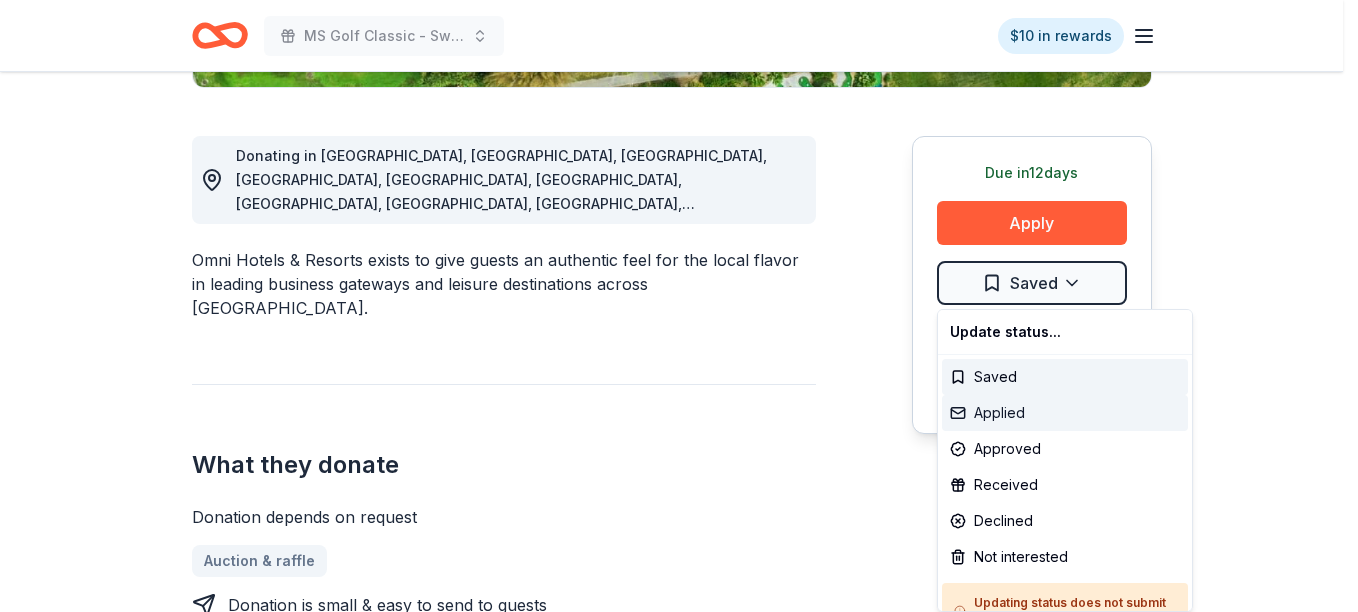 click on "Applied" at bounding box center [1065, 413] 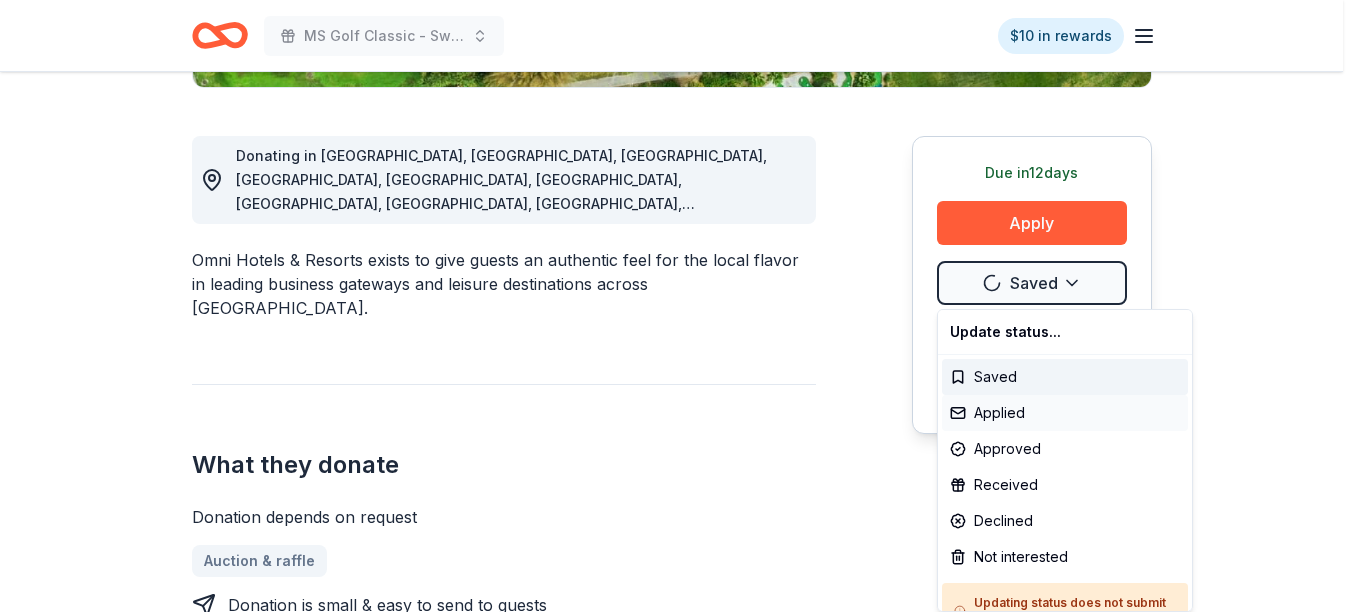 scroll, scrollTop: 0, scrollLeft: 0, axis: both 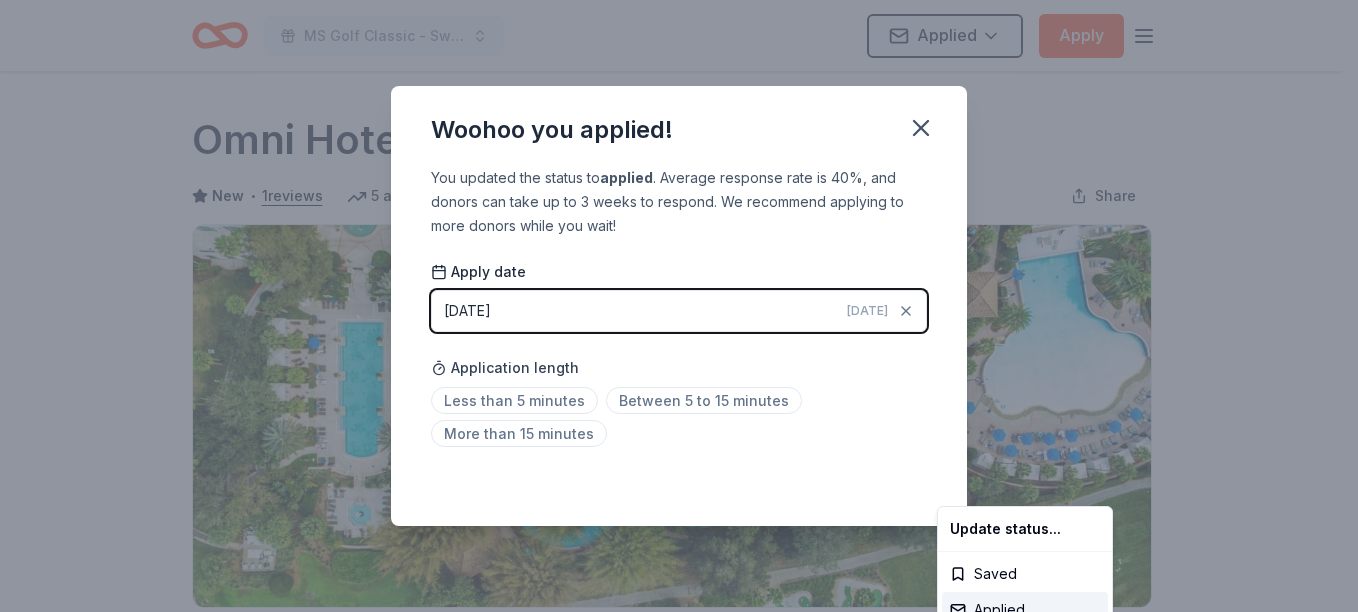 click on "MS Golf Classic - Swinging for a Cure Applied Apply Due [DATE] Share Omni Hotels & Resorts New • 1  reviews 5   applies  last week 1% approval rate $ 500 donation value Share Donating in [GEOGRAPHIC_DATA], [GEOGRAPHIC_DATA], [GEOGRAPHIC_DATA], [GEOGRAPHIC_DATA], [GEOGRAPHIC_DATA], [GEOGRAPHIC_DATA], [GEOGRAPHIC_DATA], [GEOGRAPHIC_DATA], [GEOGRAPHIC_DATA], [GEOGRAPHIC_DATA], [GEOGRAPHIC_DATA], [GEOGRAPHIC_DATA], [GEOGRAPHIC_DATA], [GEOGRAPHIC_DATA], [GEOGRAPHIC_DATA], [GEOGRAPHIC_DATA], [GEOGRAPHIC_DATA], [GEOGRAPHIC_DATA], [GEOGRAPHIC_DATA], [GEOGRAPHIC_DATA], [GEOGRAPHIC_DATA], [GEOGRAPHIC_DATA], [GEOGRAPHIC_DATA] Omni Hotels & Resorts exists to give guests an authentic feel for the local flavor in leading business gateways and leisure destinations across [GEOGRAPHIC_DATA]. What they donate Donation depends on request Auction & raffle Donation is small & easy to send to guests Who they donate to  Preferred Supports food banks and pantries Poverty & Hunger Due [DATE] Apply Applied ⚡️ Quick application Usually responds in  a few days Updated  [DATE] Report a mistake 1% approval rate 1 % approved 37 % declined 63 % no response Omni Hotels & Resorts is  a selective donor :  be sure to spend extra time on this application if you want a donation. $ 500 donation value (average) 33% 33% <1% 33% $0 → $400 $400 → $800 $800 → $1200" at bounding box center [679, 306] 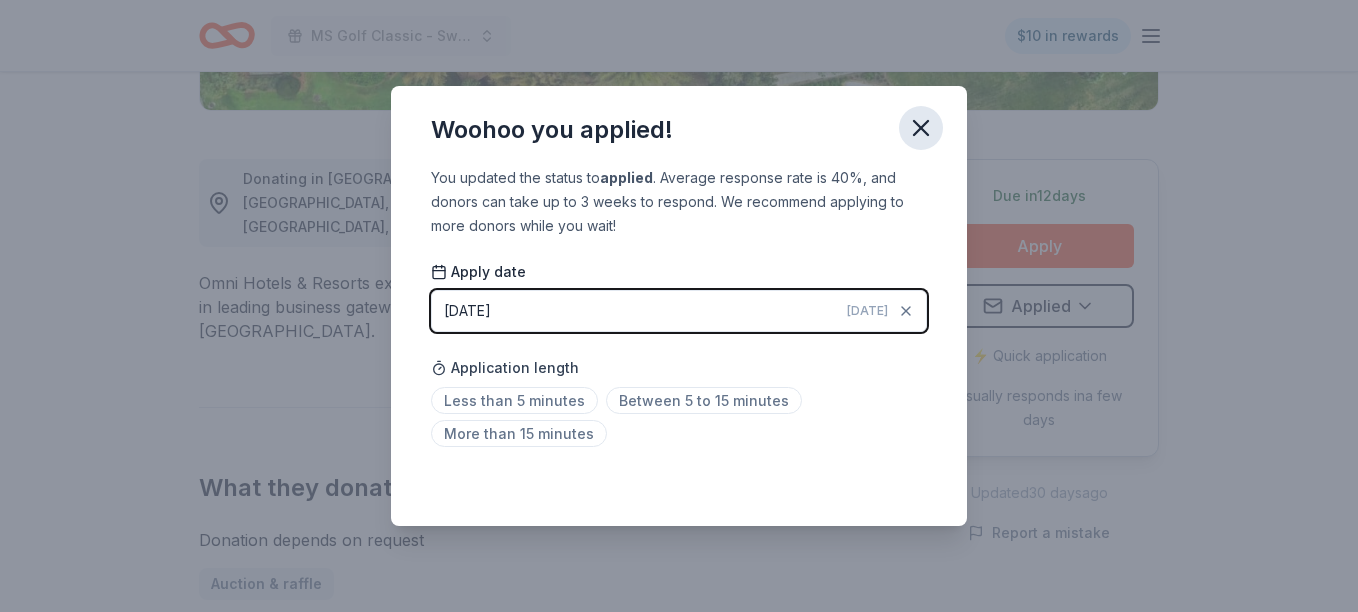 click 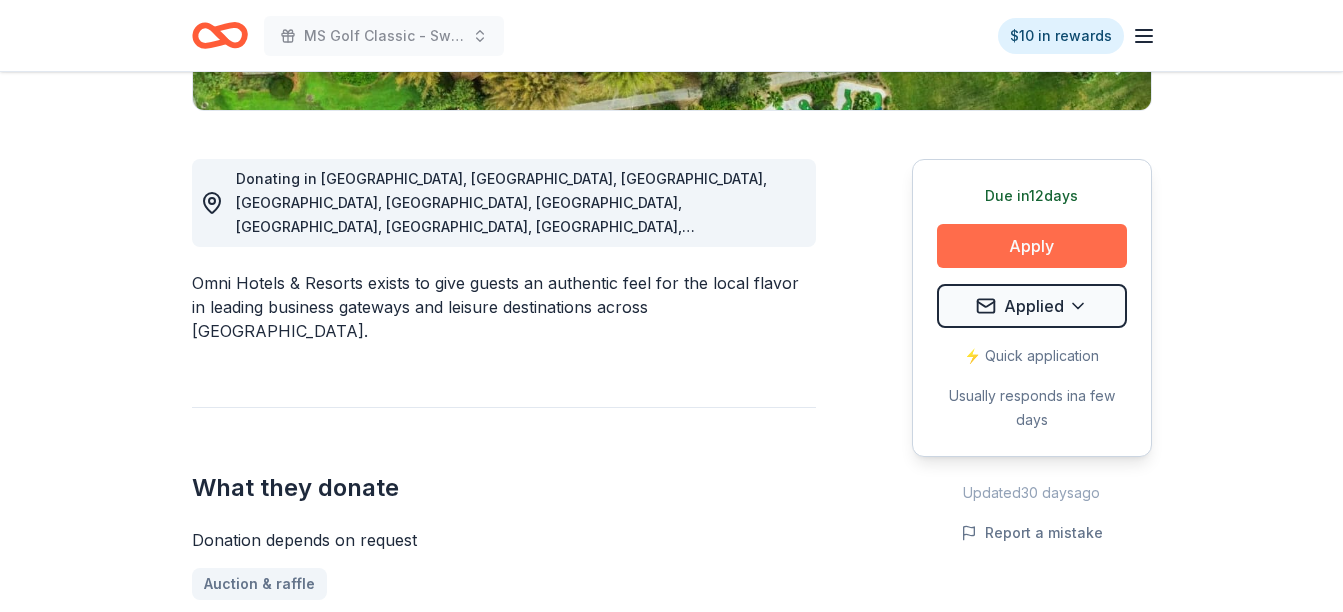 click on "Apply" at bounding box center [1032, 246] 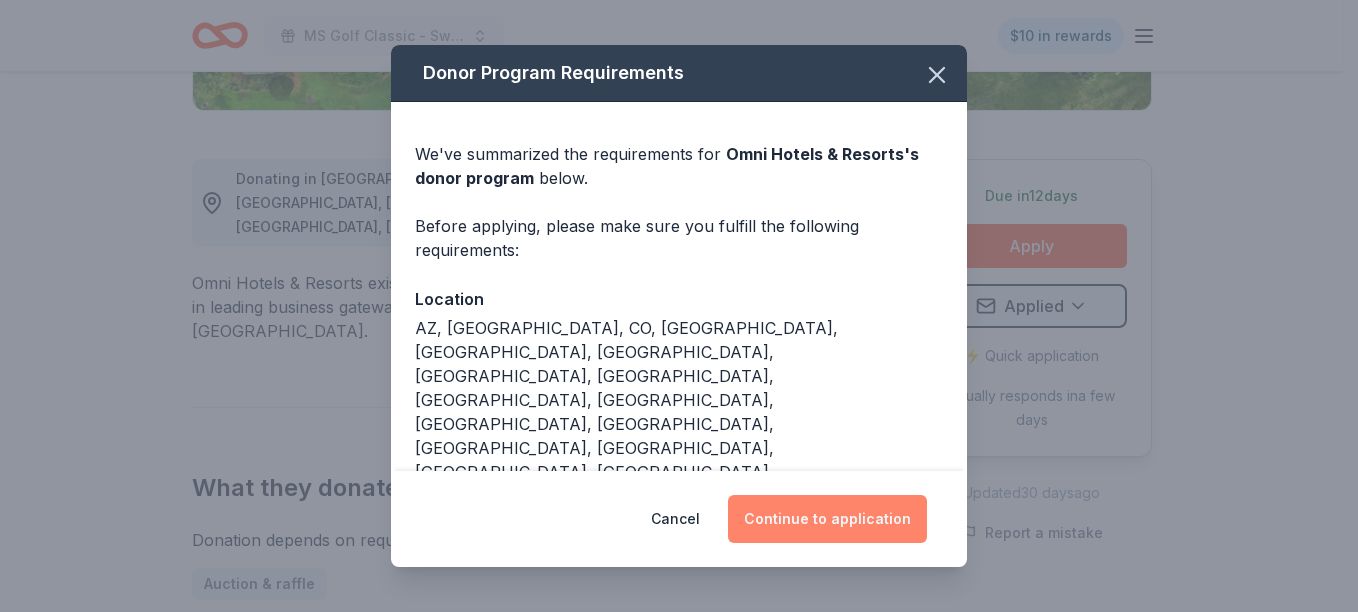 click on "Continue to application" at bounding box center [827, 519] 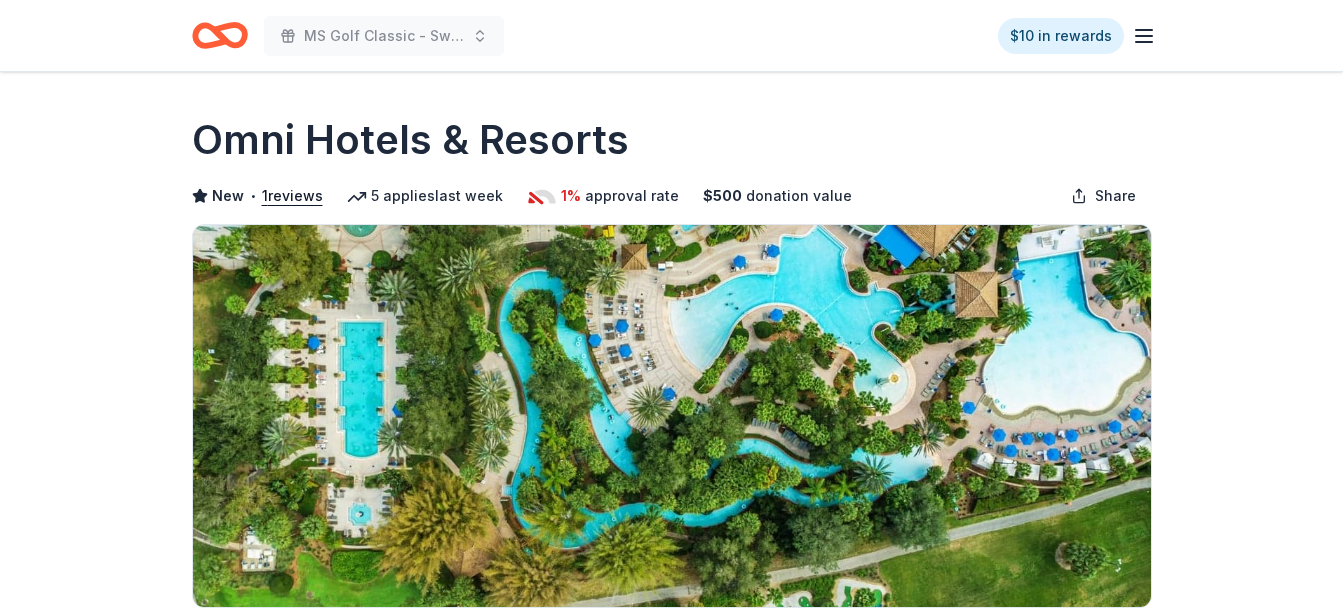 scroll, scrollTop: 0, scrollLeft: 0, axis: both 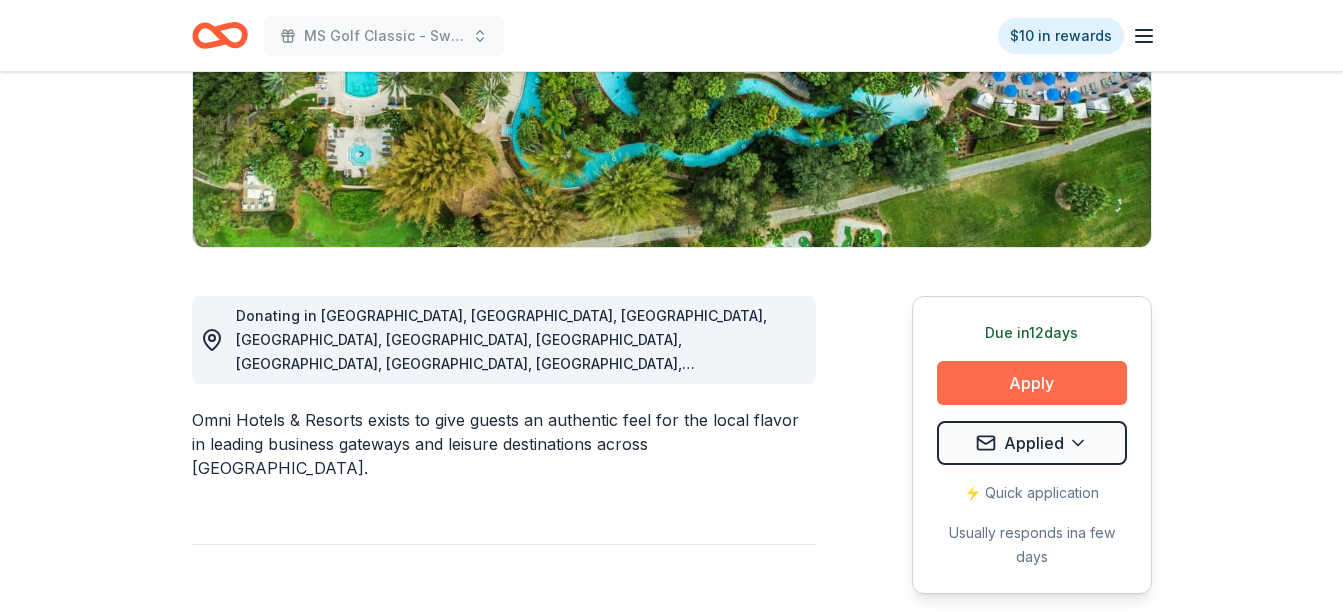 click on "Apply" at bounding box center (1032, 383) 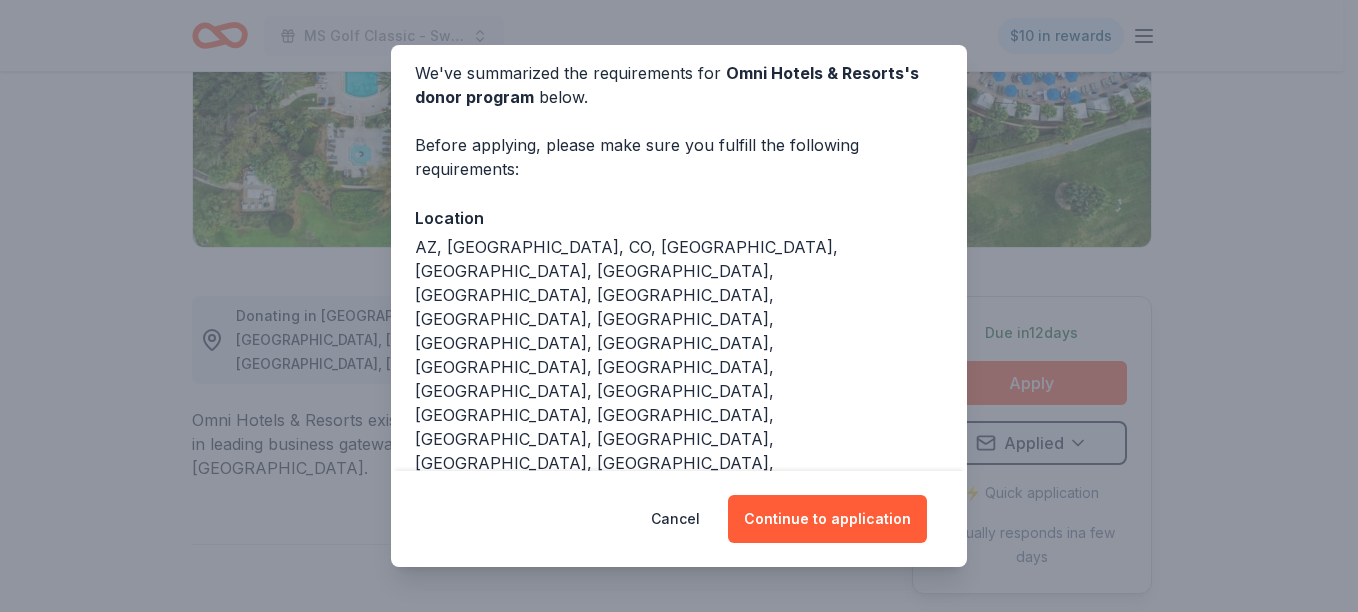 scroll, scrollTop: 106, scrollLeft: 0, axis: vertical 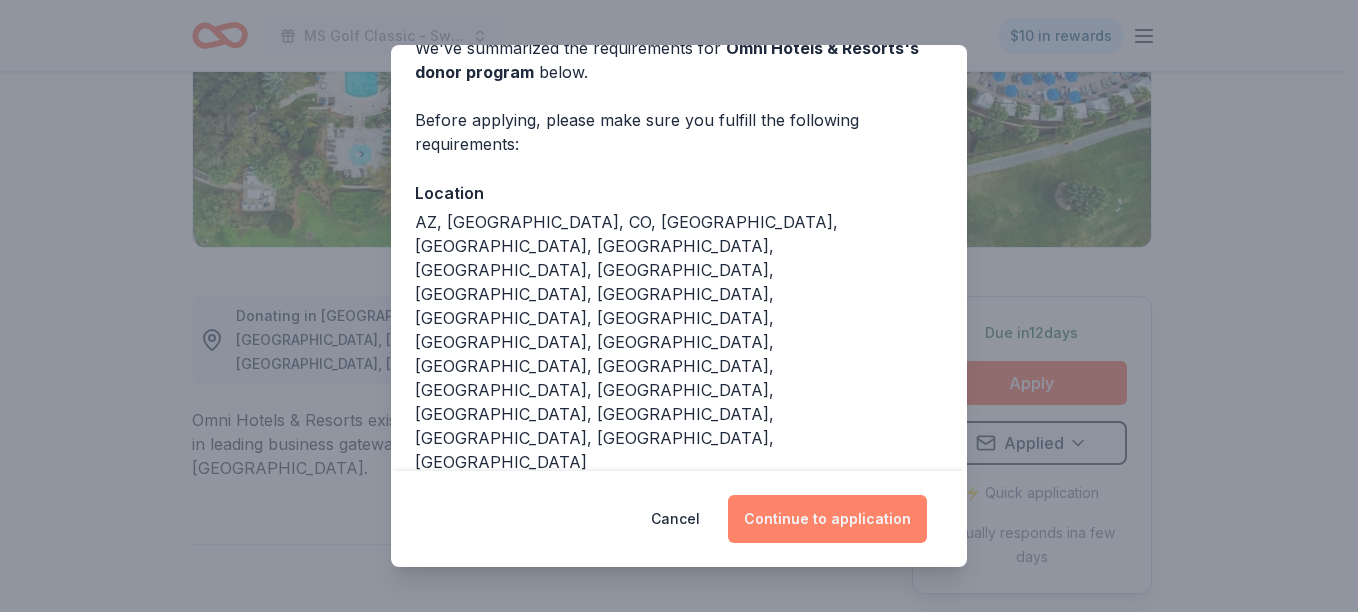 click on "Continue to application" at bounding box center [827, 519] 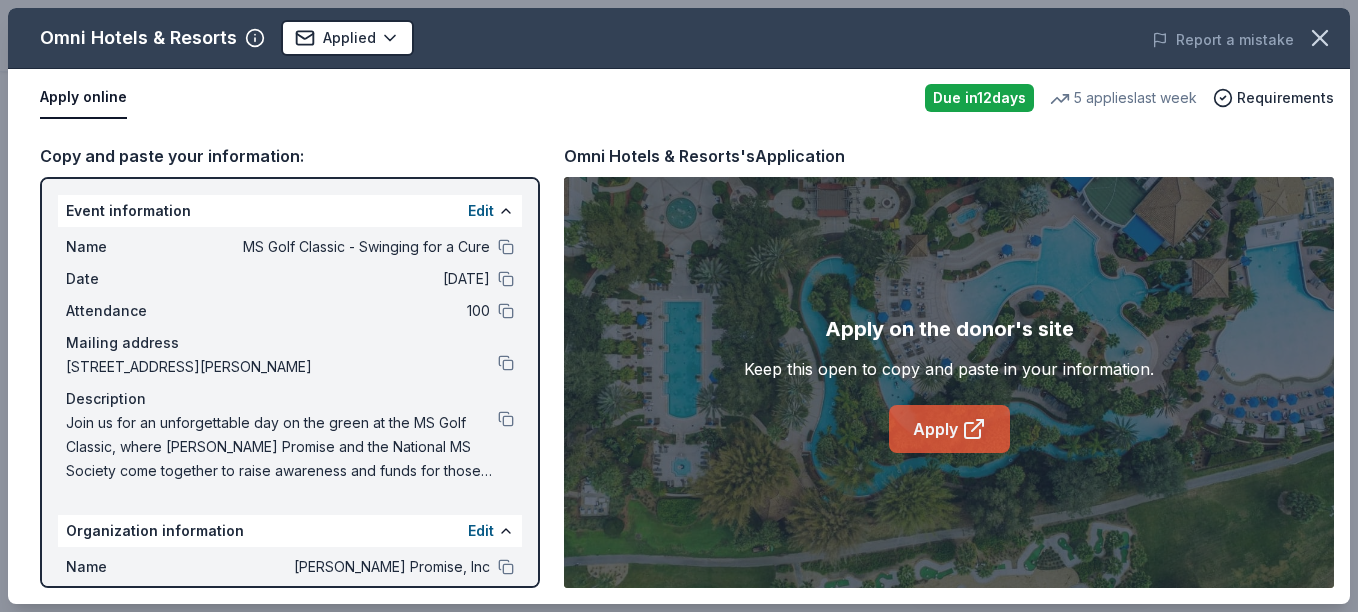 click on "Apply" at bounding box center (949, 429) 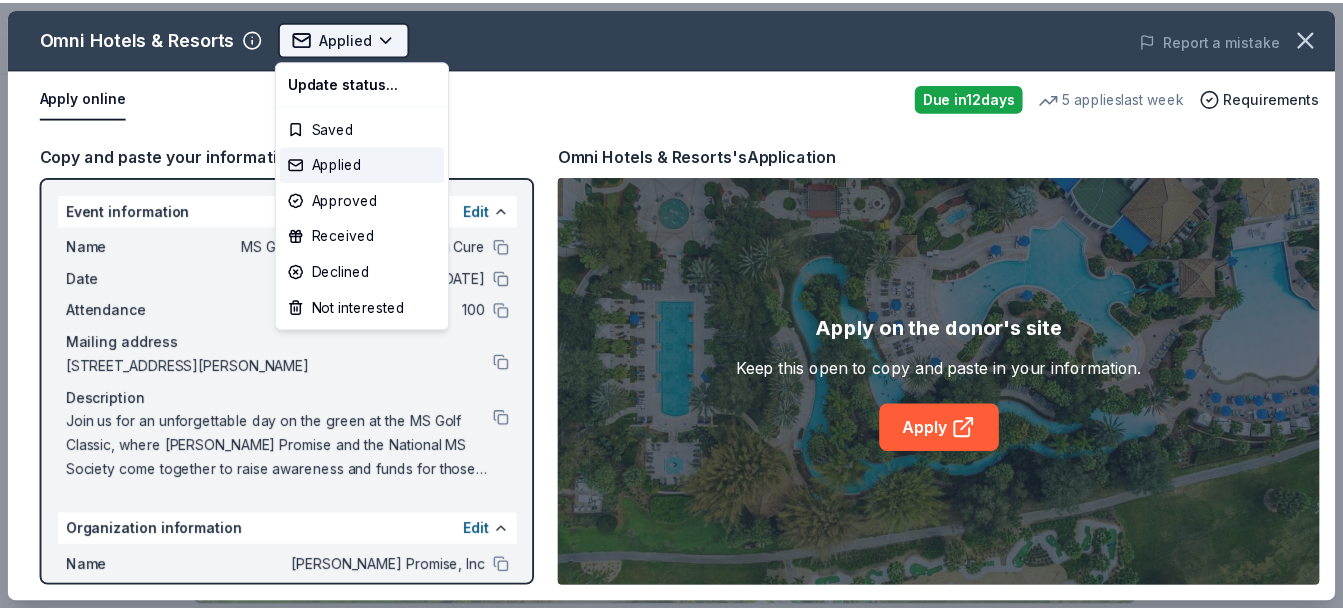 scroll, scrollTop: 0, scrollLeft: 0, axis: both 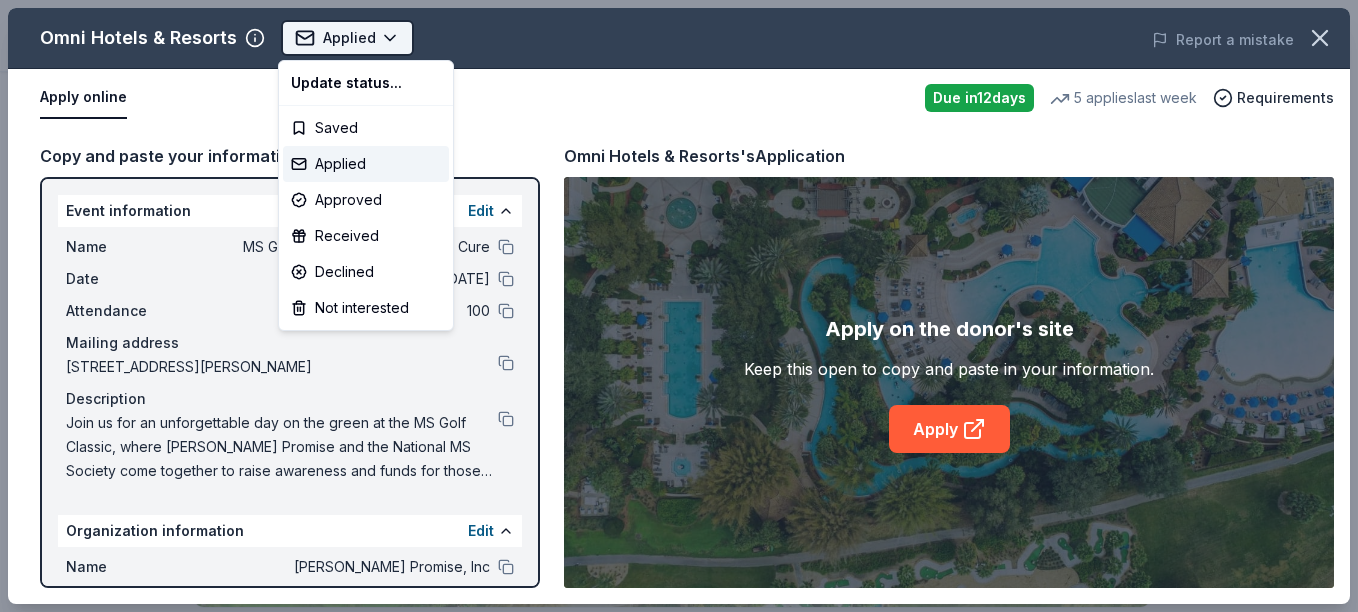 click on "MS Golf Classic - Swinging for a Cure Applied Apply Due in  12  days Share Omni Hotels & Resorts New • 1  reviews 5   applies  last week 1% approval rate $ 500 donation value Share Donating in AZ, CA, CO, CT, DC, FL, GA, IL, IN, KY, LA, MA, MN, NH, NY, NC, OK, PA, RI, SC, TN, TX, VA Omni Hotels & Resorts exists to give guests an authentic feel for the local flavor in leading business gateways and leisure destinations across North America. What they donate Donation depends on request Auction & raffle Donation is small & easy to send to guests Who they donate to  Preferred Supports food banks and pantries Poverty & Hunger Due in  12  days Apply Applied ⚡️ Quick application Usually responds in  a few days Updated  30 days  ago Report a mistake 1% approval rate 1 % approved 37 % declined 63 % no response Omni Hotels & Resorts is  a selective donor :  be sure to spend extra time on this application if you want a donation. $ 500 donation value (average) 33% 33% <1% 33% $0 → $400 $400 → $800 $800 → $1200" at bounding box center [671, 306] 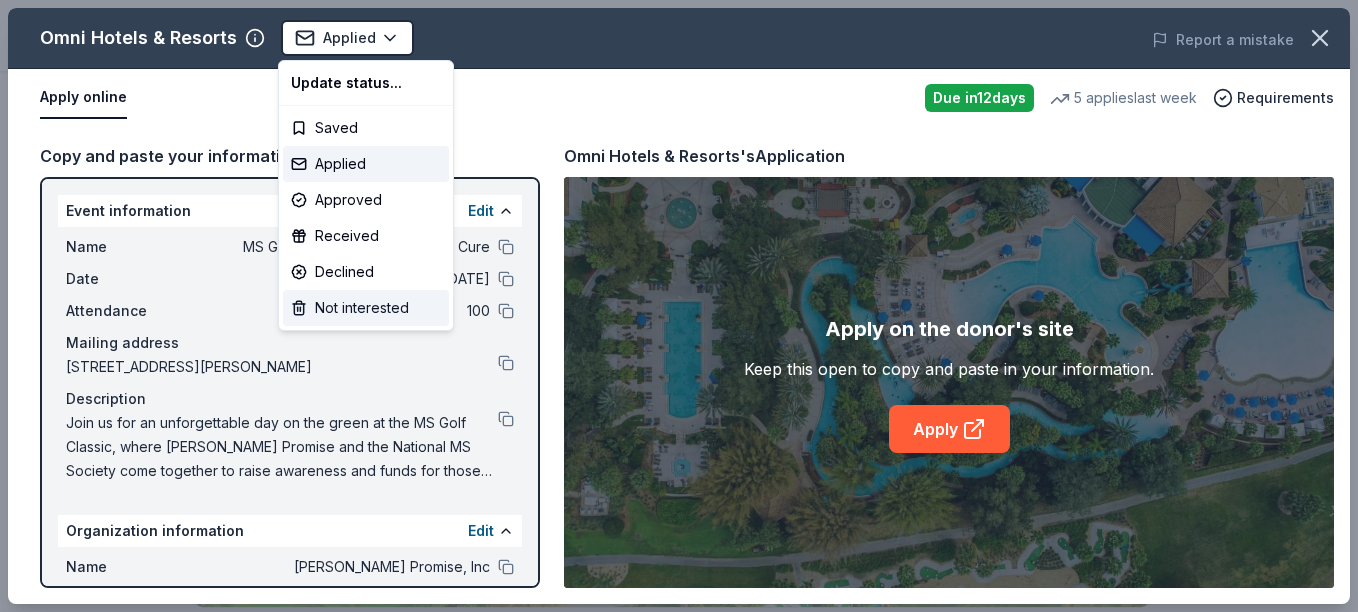 click on "Not interested" at bounding box center (366, 308) 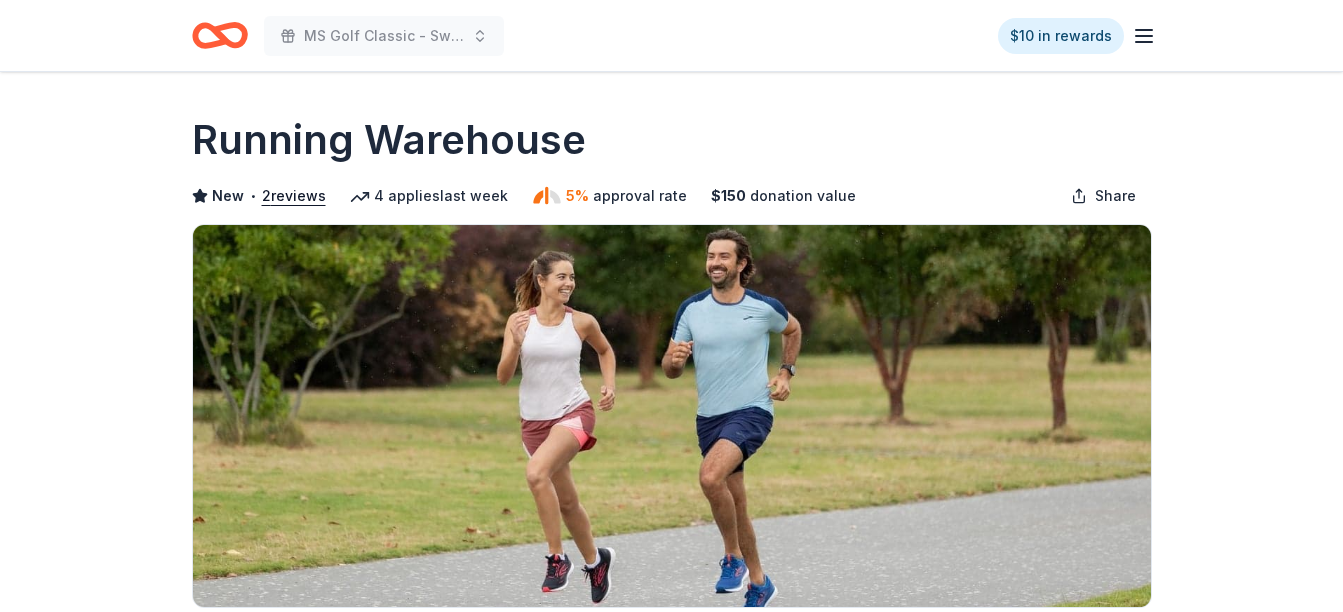 scroll, scrollTop: 0, scrollLeft: 0, axis: both 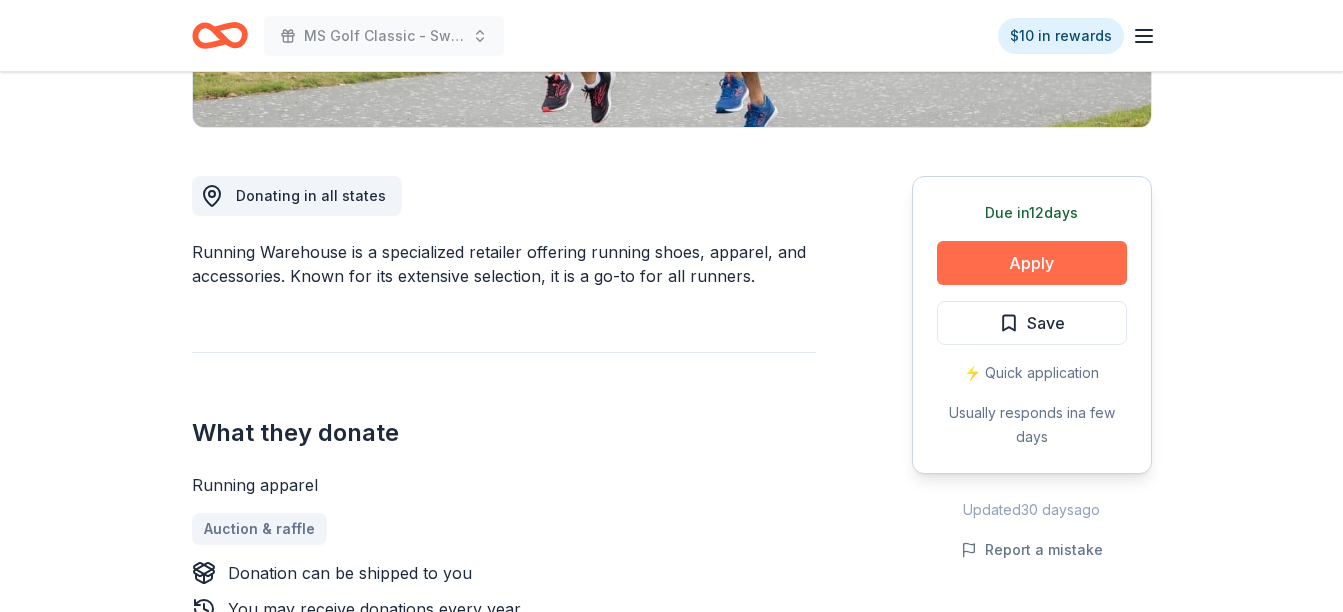 click on "Apply" at bounding box center [1032, 263] 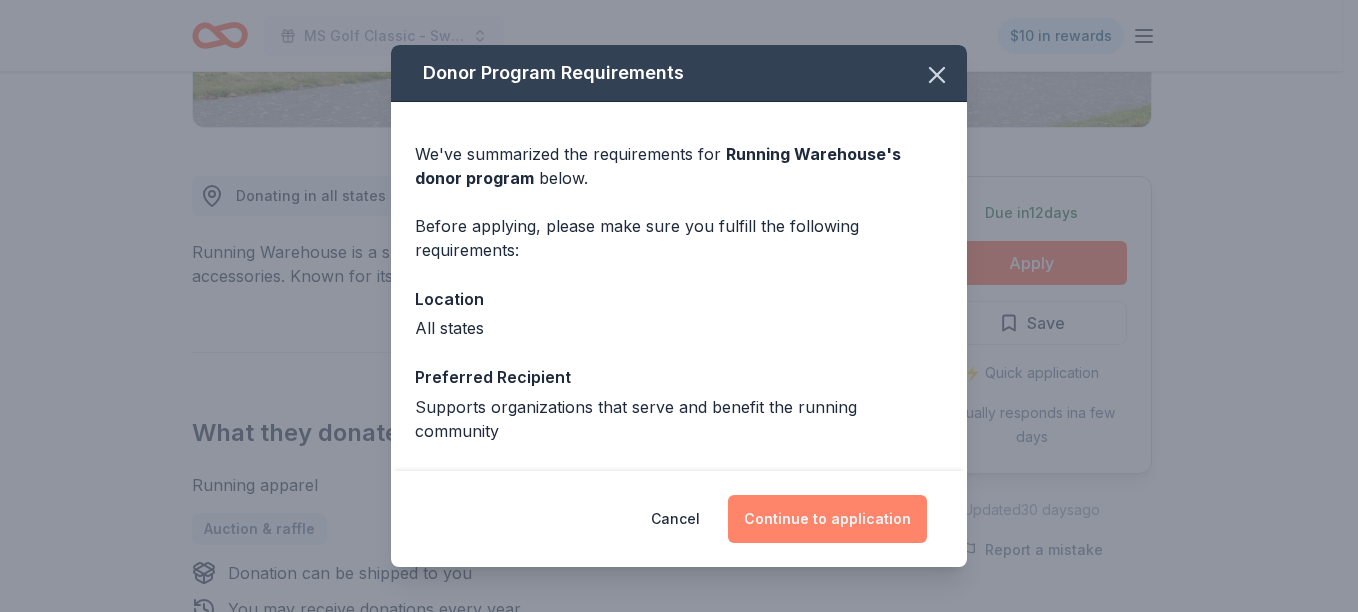 click on "Continue to application" at bounding box center (827, 519) 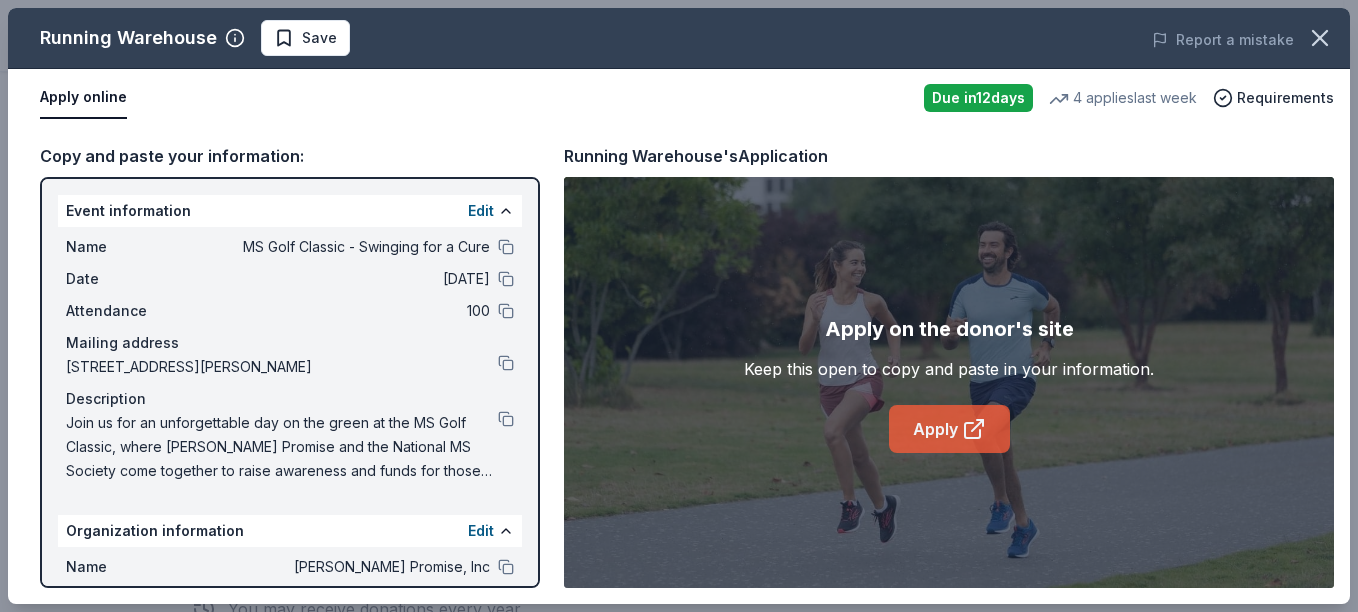 click on "Apply" at bounding box center (949, 429) 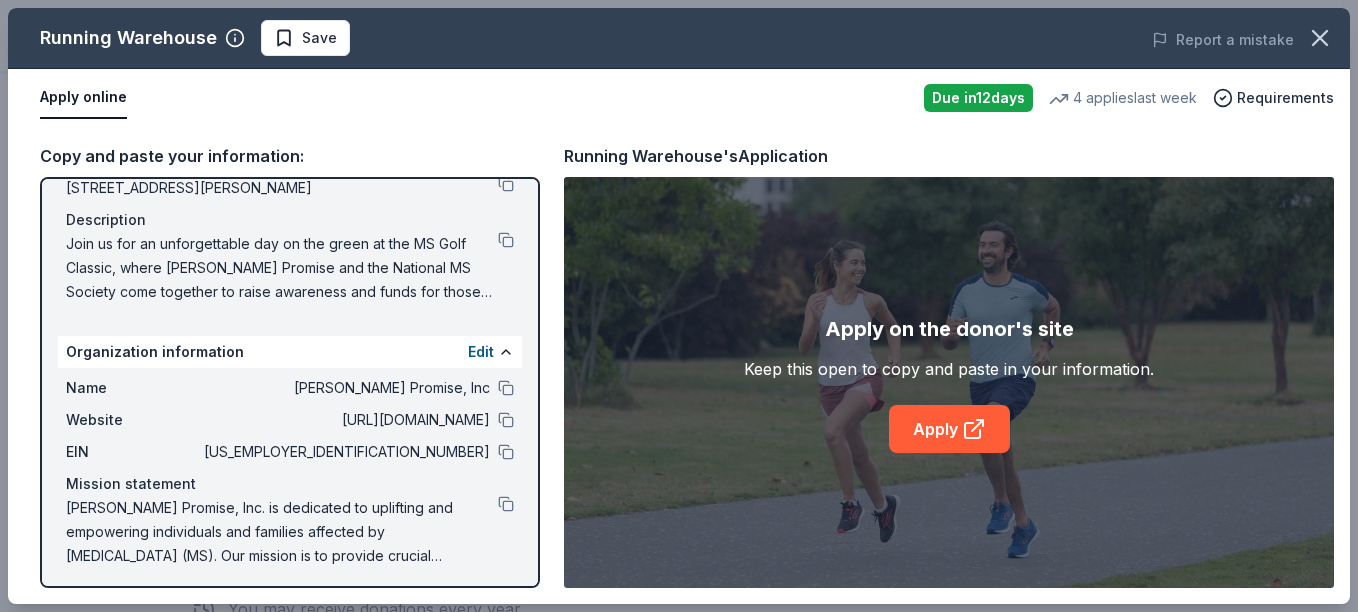 scroll, scrollTop: 185, scrollLeft: 0, axis: vertical 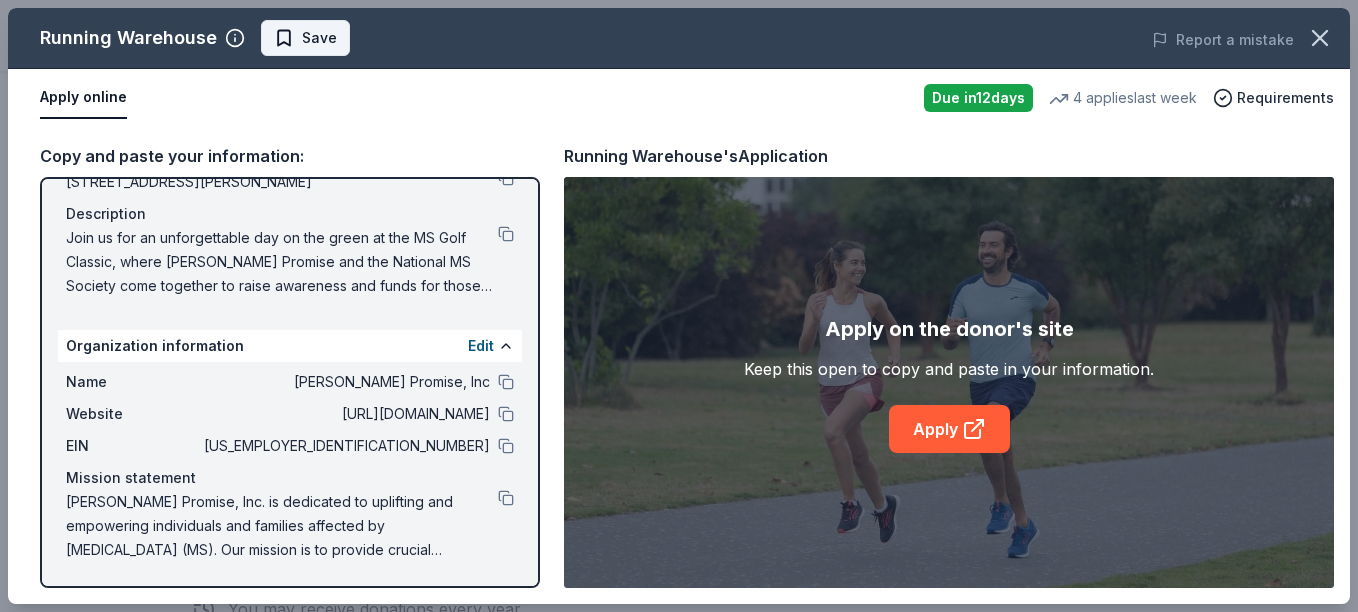 click on "Save" at bounding box center (319, 38) 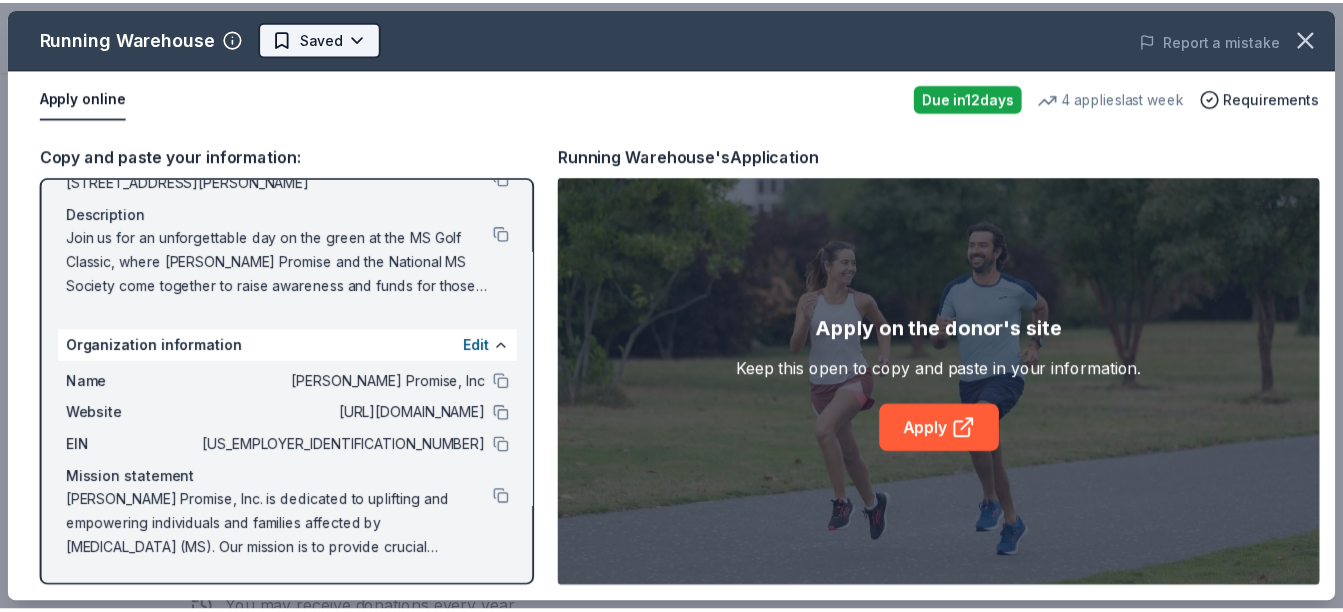 scroll, scrollTop: 0, scrollLeft: 0, axis: both 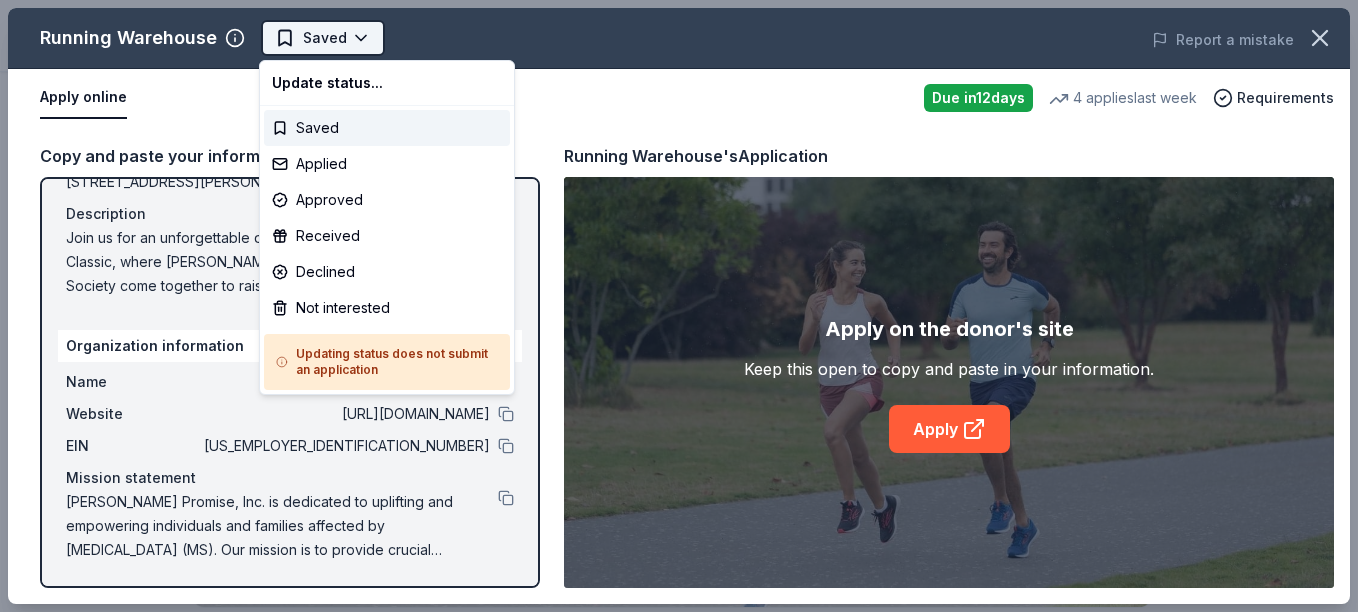 click on "MS Golf Classic - Swinging for a Cure Saved Apply Due [DATE] Share Running Warehouse New • 2  reviews 4   applies  last week 5% approval rate $ 150 donation value Share Donating in all states Running Warehouse is a specialized retailer offering running shoes, apparel, and accessories. Known for its extensive selection, it is a go-to for all runners. What they donate Running apparel Auction & raffle Donation can be shipped to you   You may receive donations every   year Who they donate to  Preferred Supports organizations that serve and benefit the running community Wellness & Fitness 501(c)(3) required Due [DATE] Apply Saved ⚡️ Quick application Usually responds in  a few days Updated  [DATE] Report a mistake 5% approval rate 5 % approved 71 % declined 24 % no response Running Warehouse is  an average donor :  explaining how you match their preferences will increase your odds. $ 150 donation value (average) 78% <1% <1% 22% $0 → $525 $525 → $1050 $1050 → $1575 $1575 → $2100 :  2" at bounding box center [671, 306] 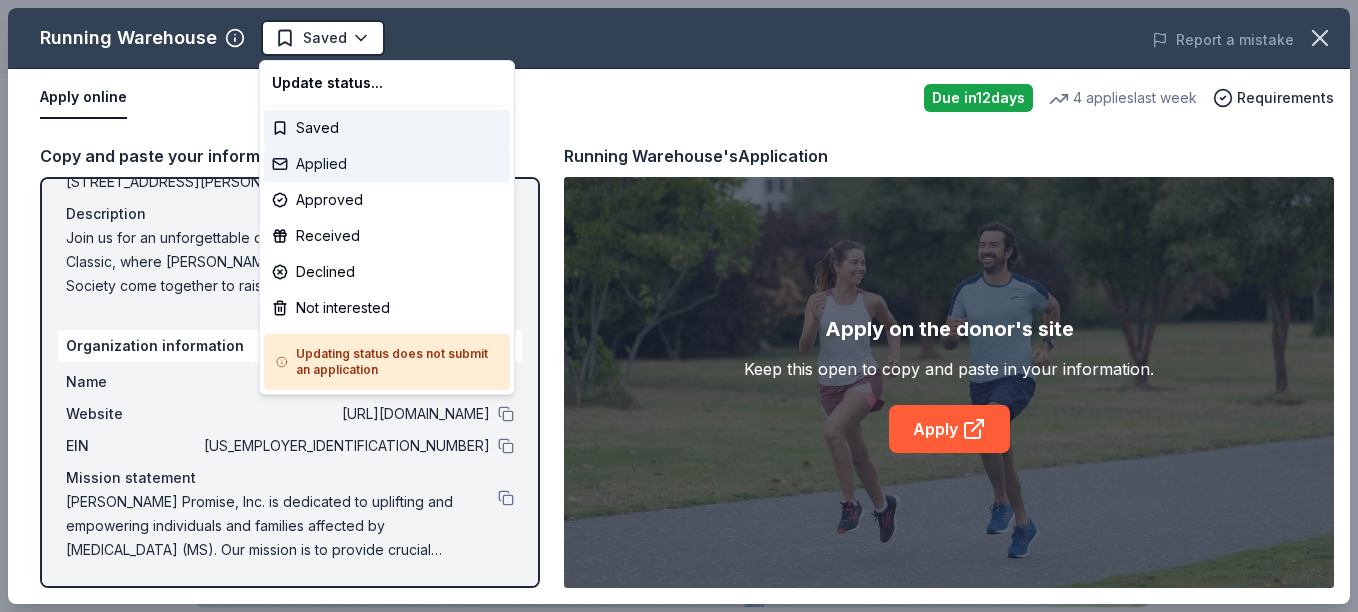 click on "Applied" at bounding box center [387, 164] 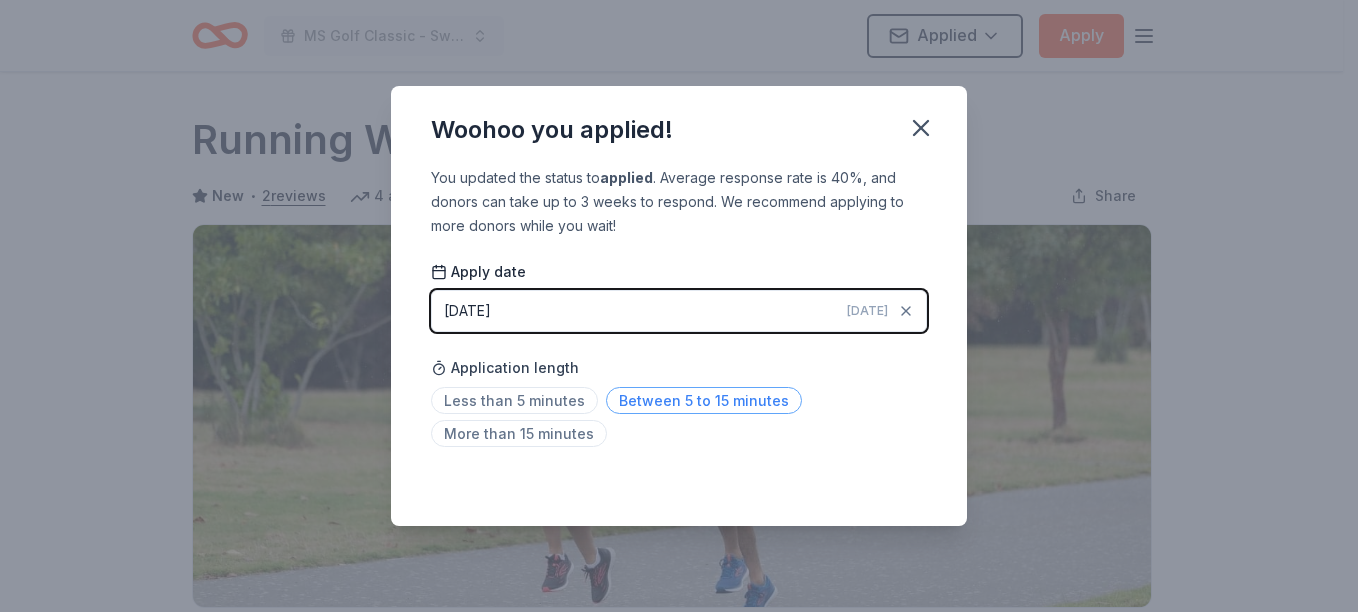 click on "Between 5 to 15 minutes" at bounding box center (704, 400) 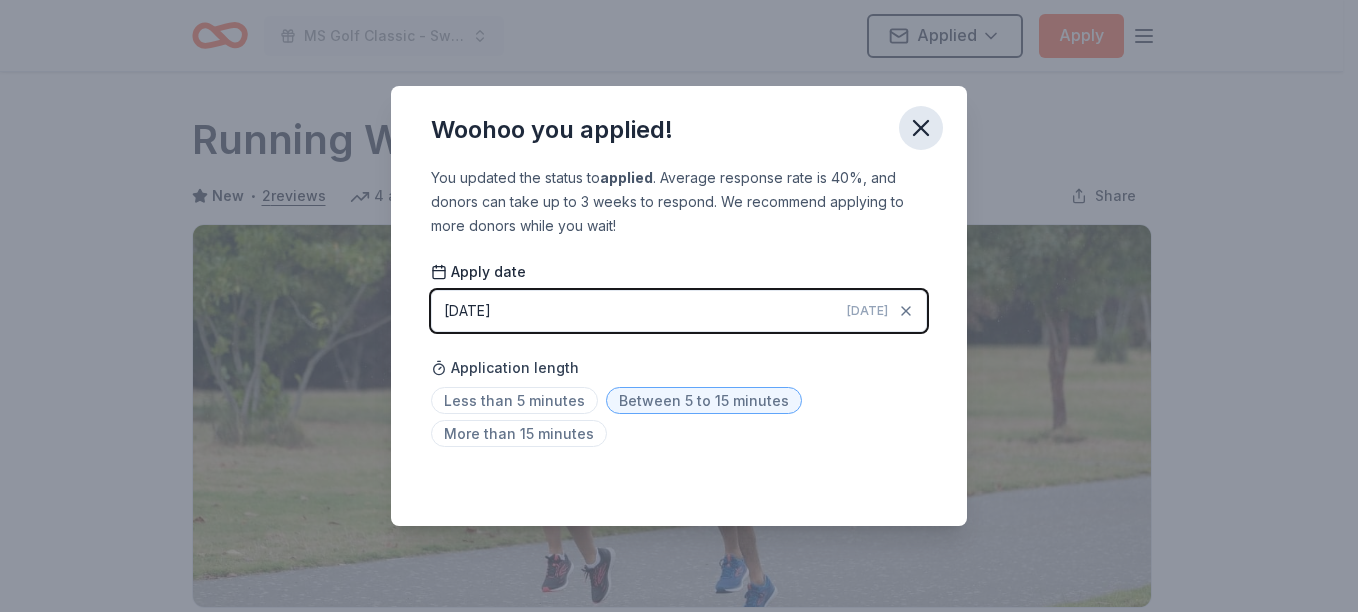 click 